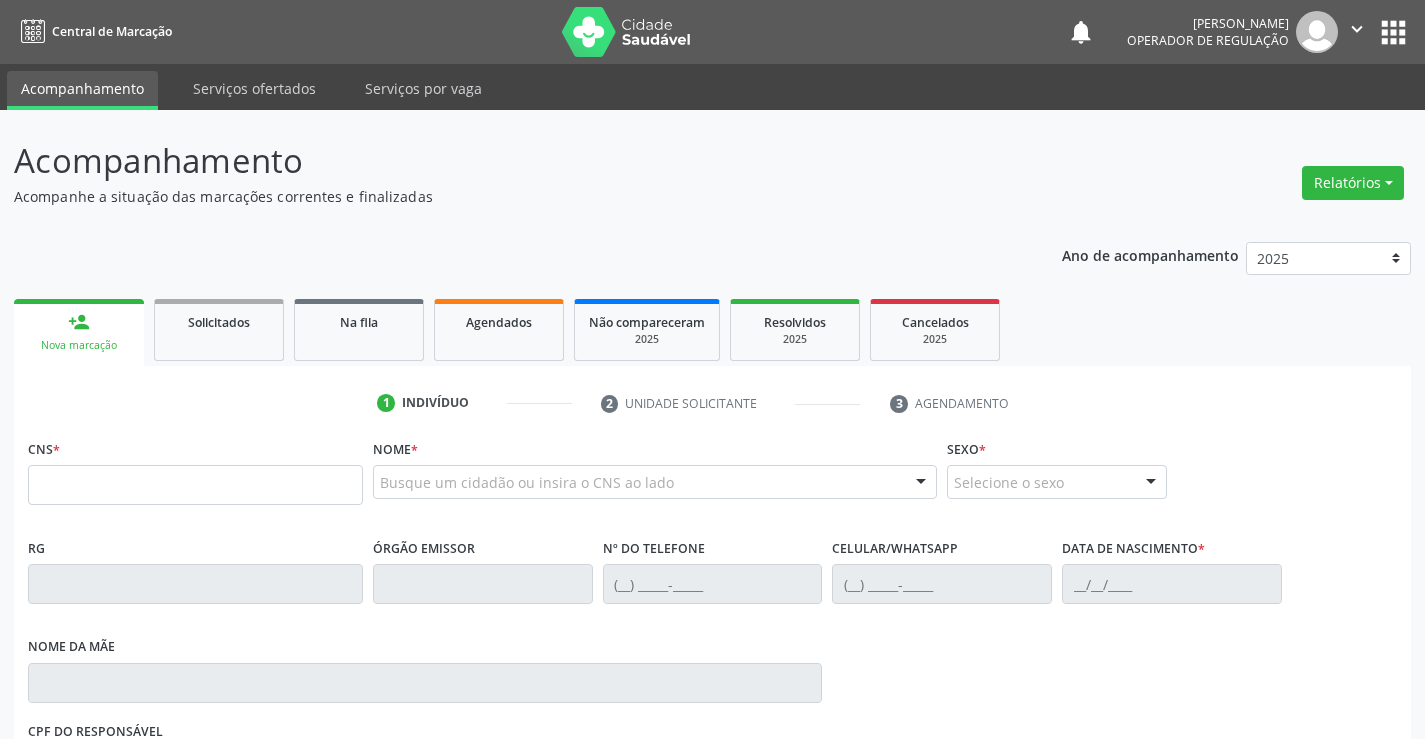scroll, scrollTop: 0, scrollLeft: 0, axis: both 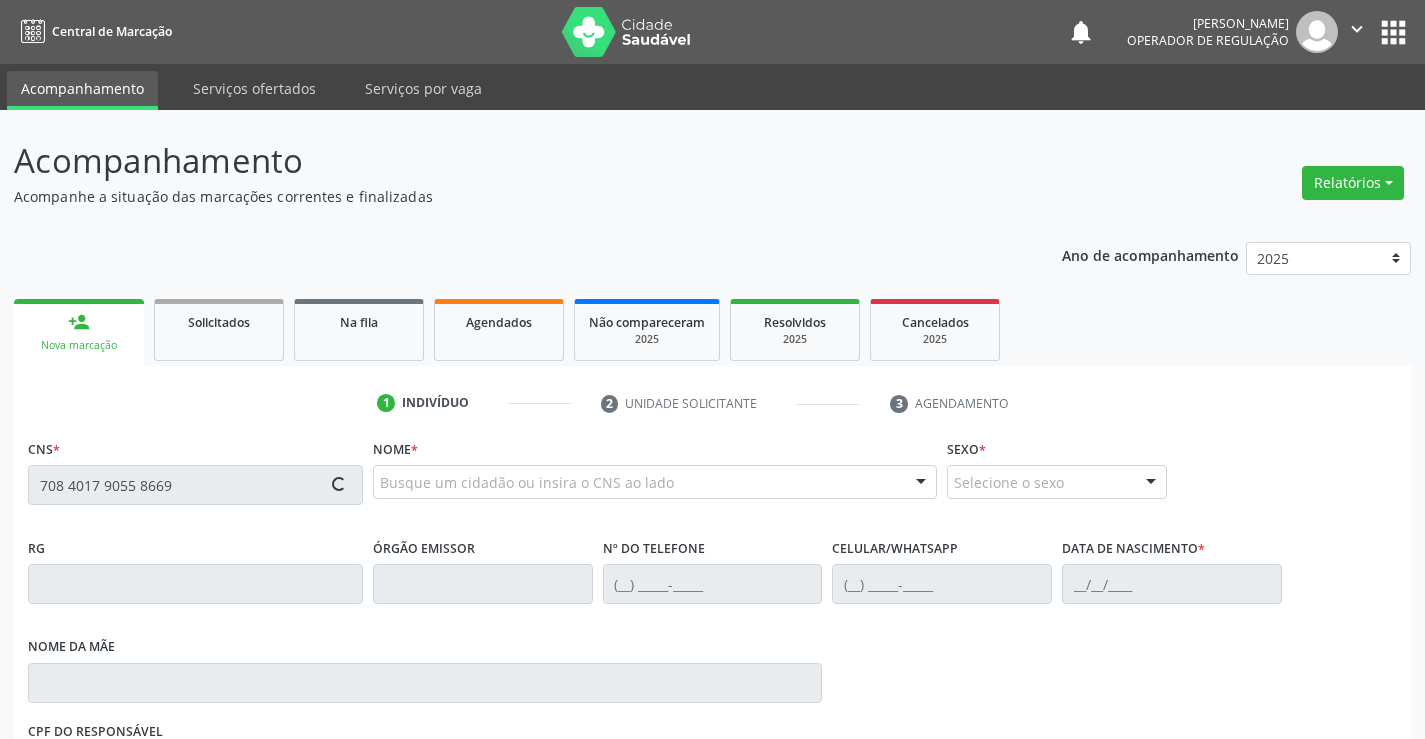 type on "708 4017 9055 8669" 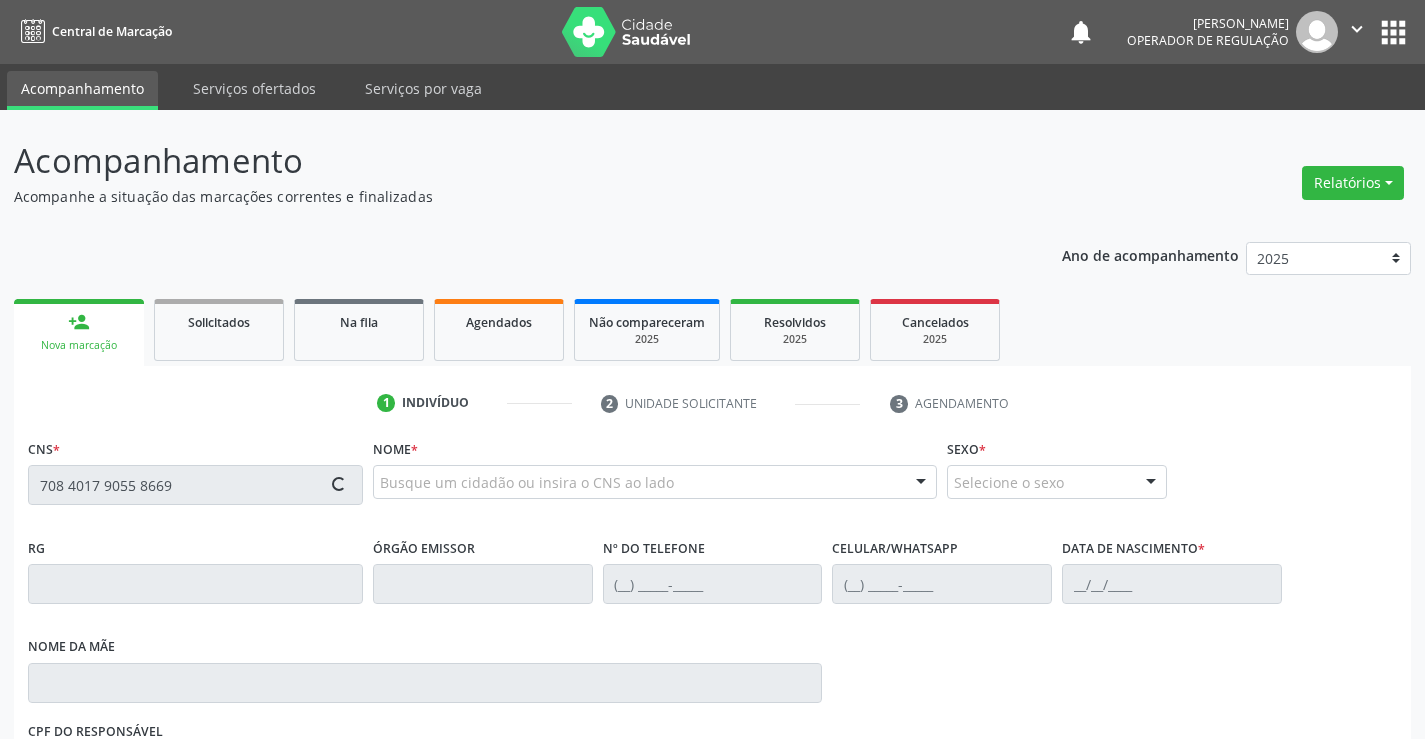 type 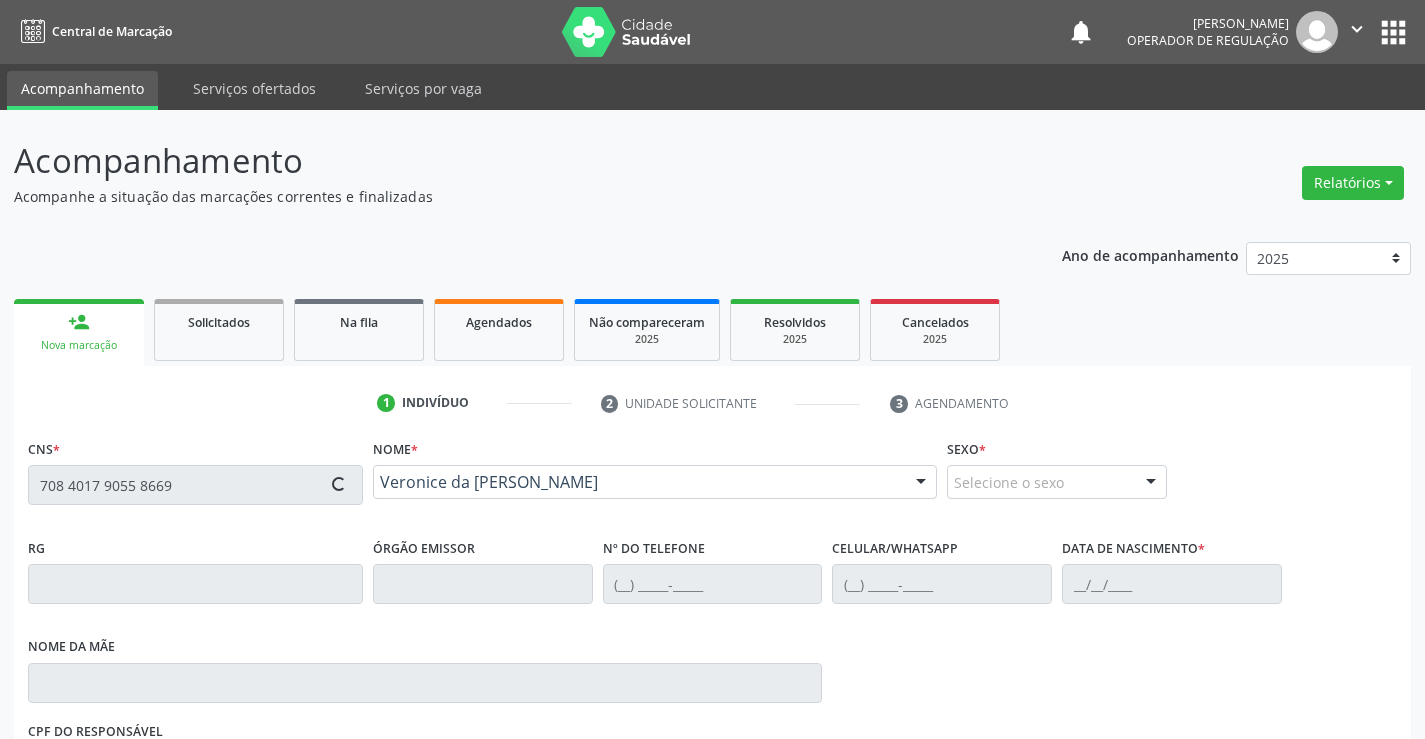 type on "0961466501" 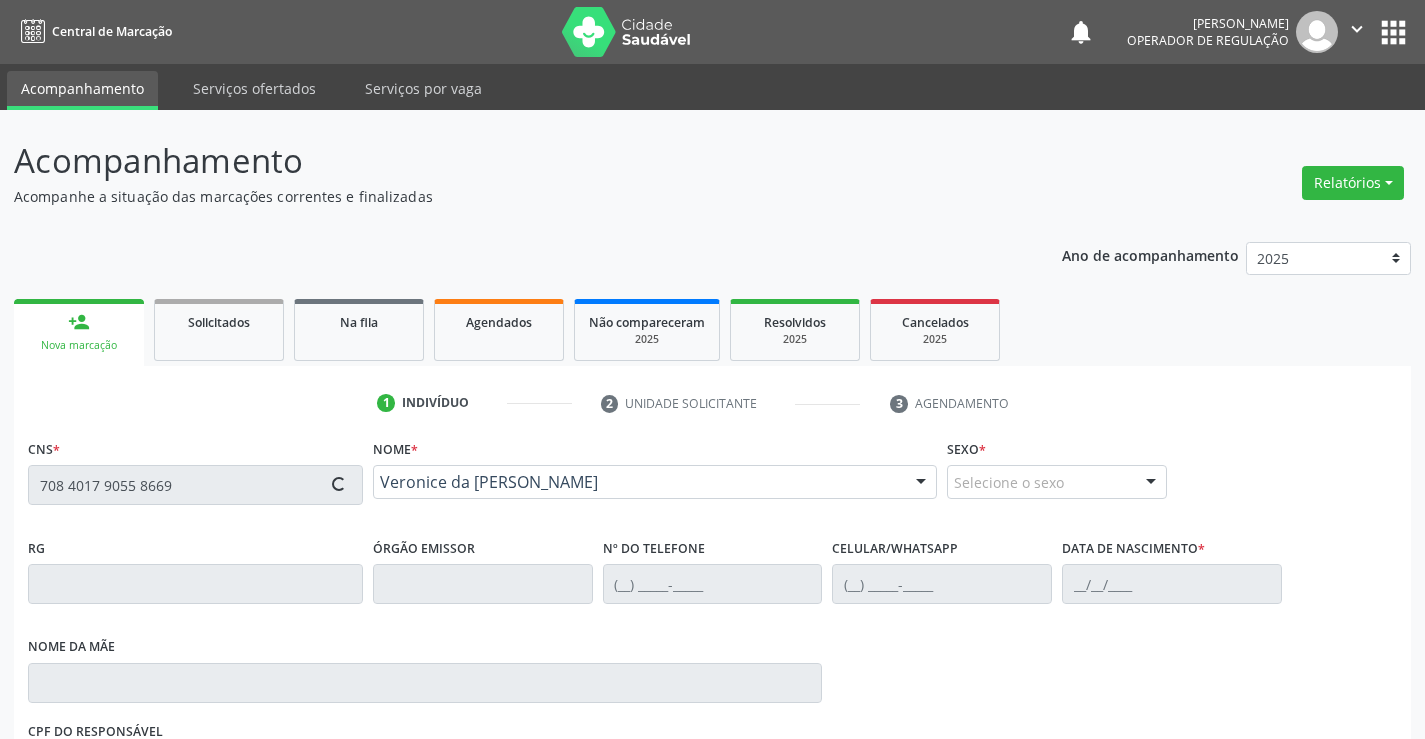type on "SSPBA" 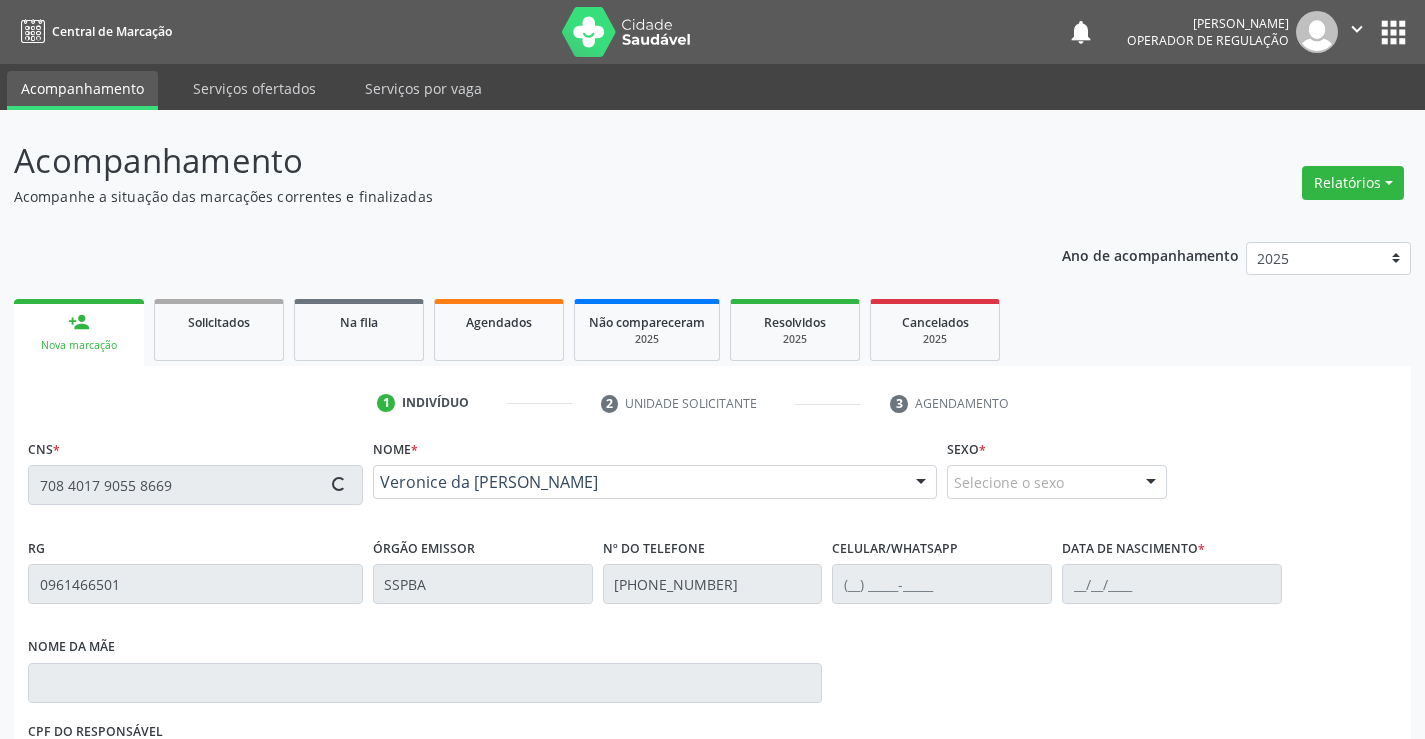 type on "[PHONE_NUMBER]" 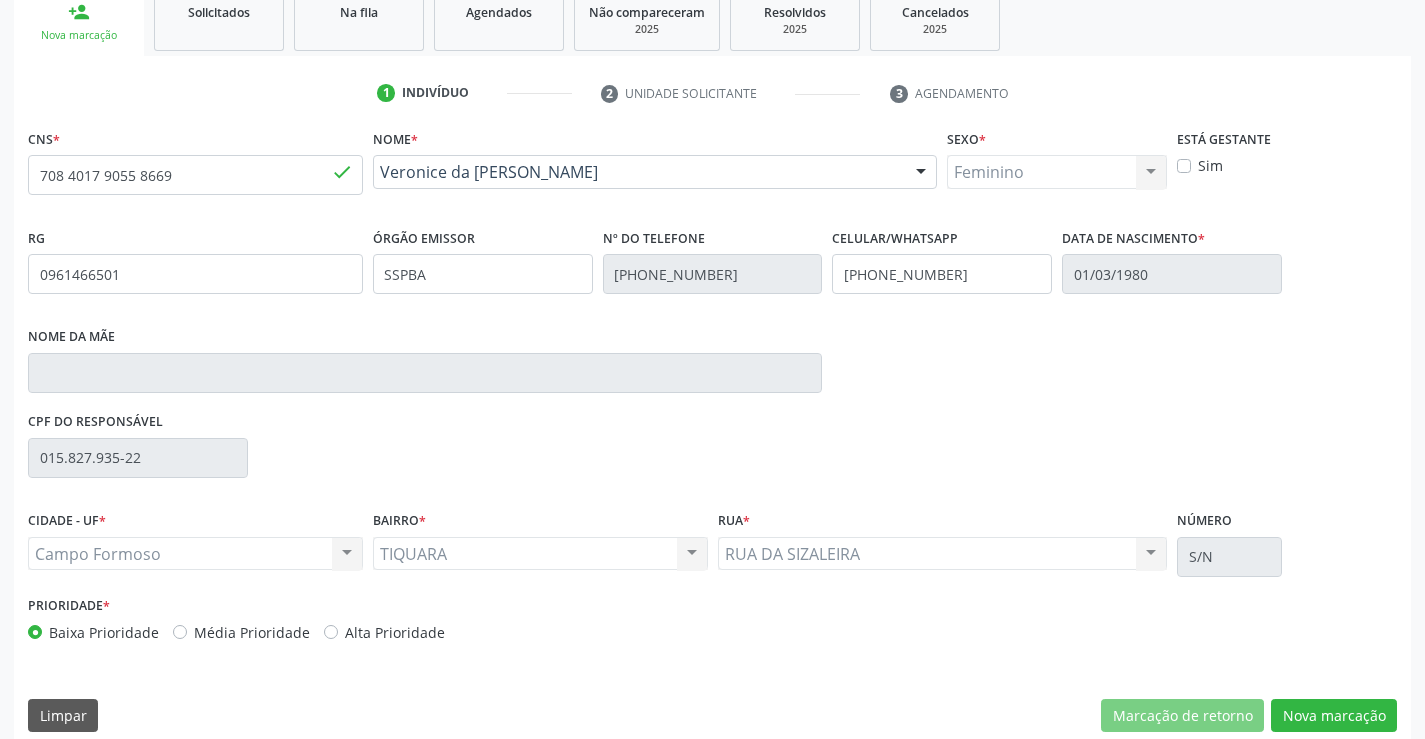 scroll, scrollTop: 331, scrollLeft: 0, axis: vertical 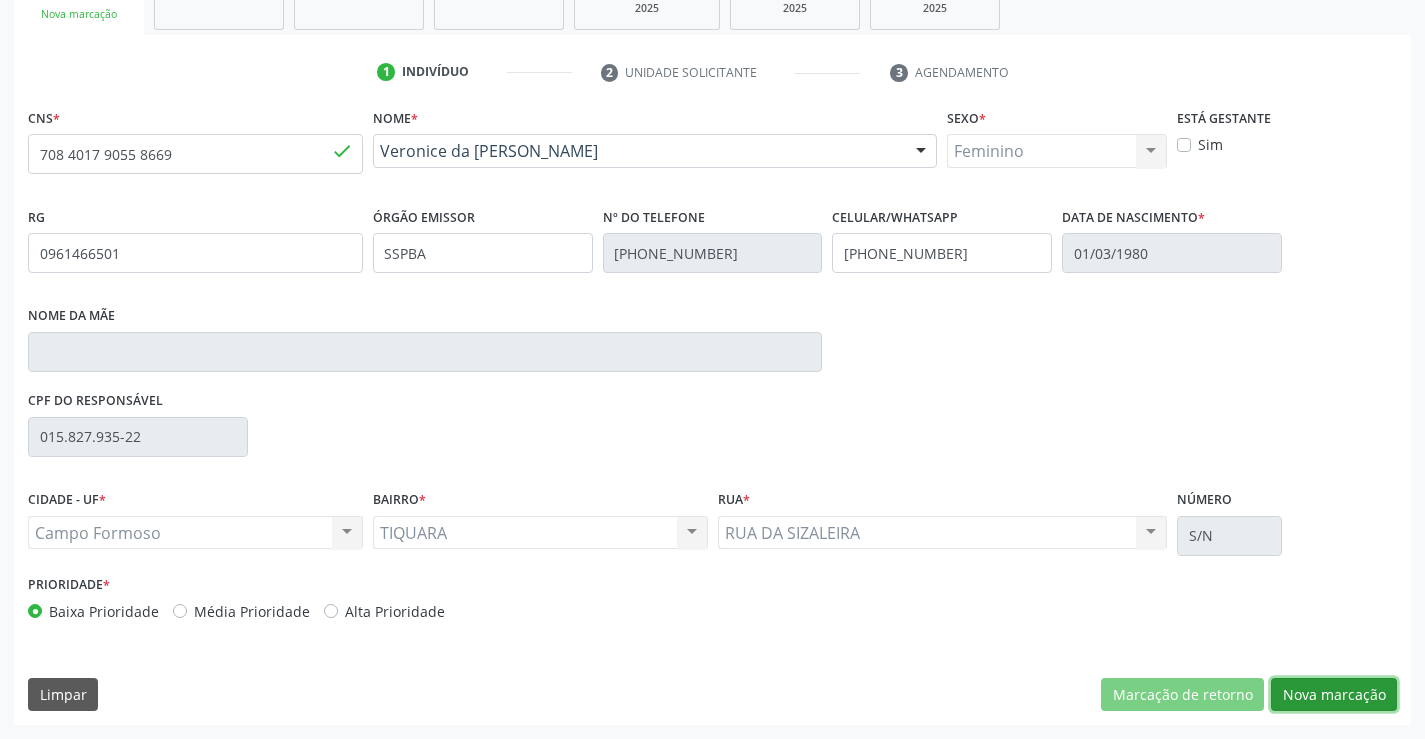 click on "Nova marcação" at bounding box center (1334, 695) 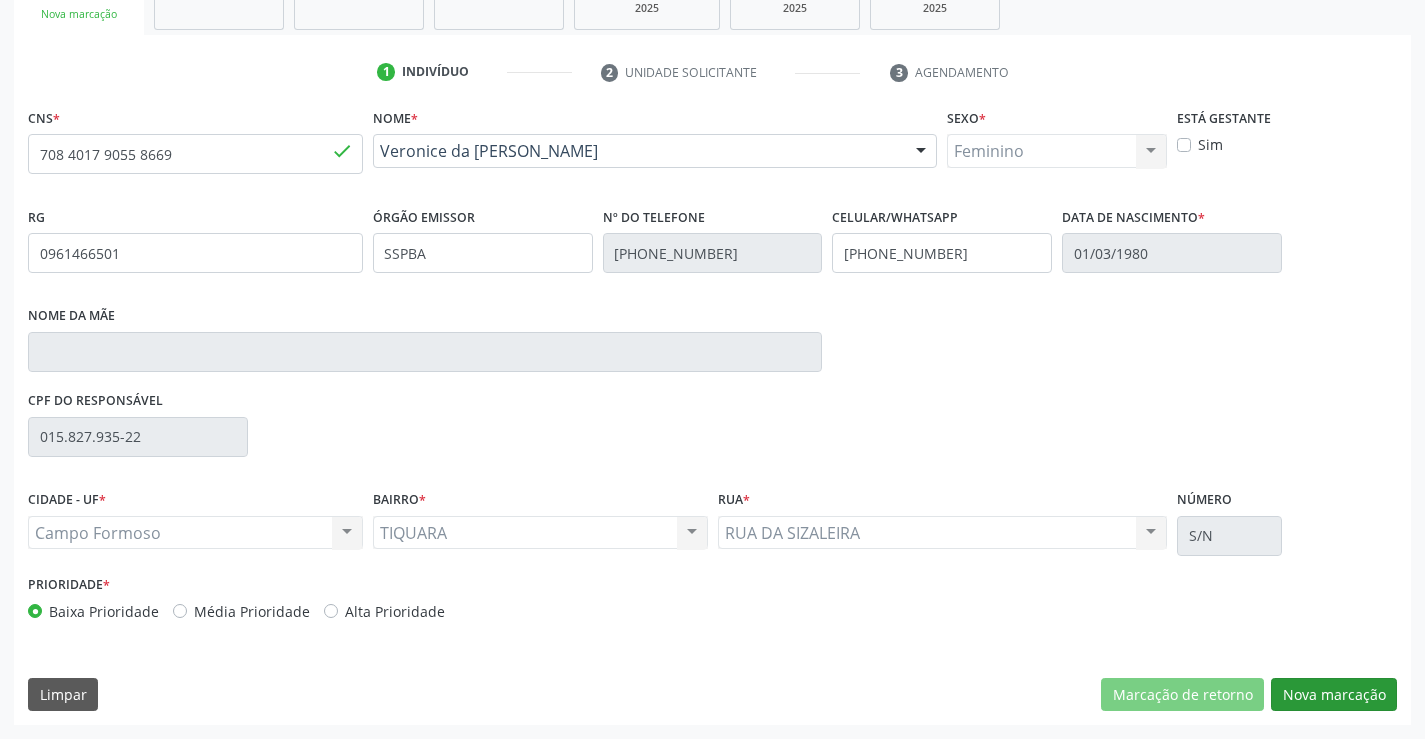 scroll, scrollTop: 167, scrollLeft: 0, axis: vertical 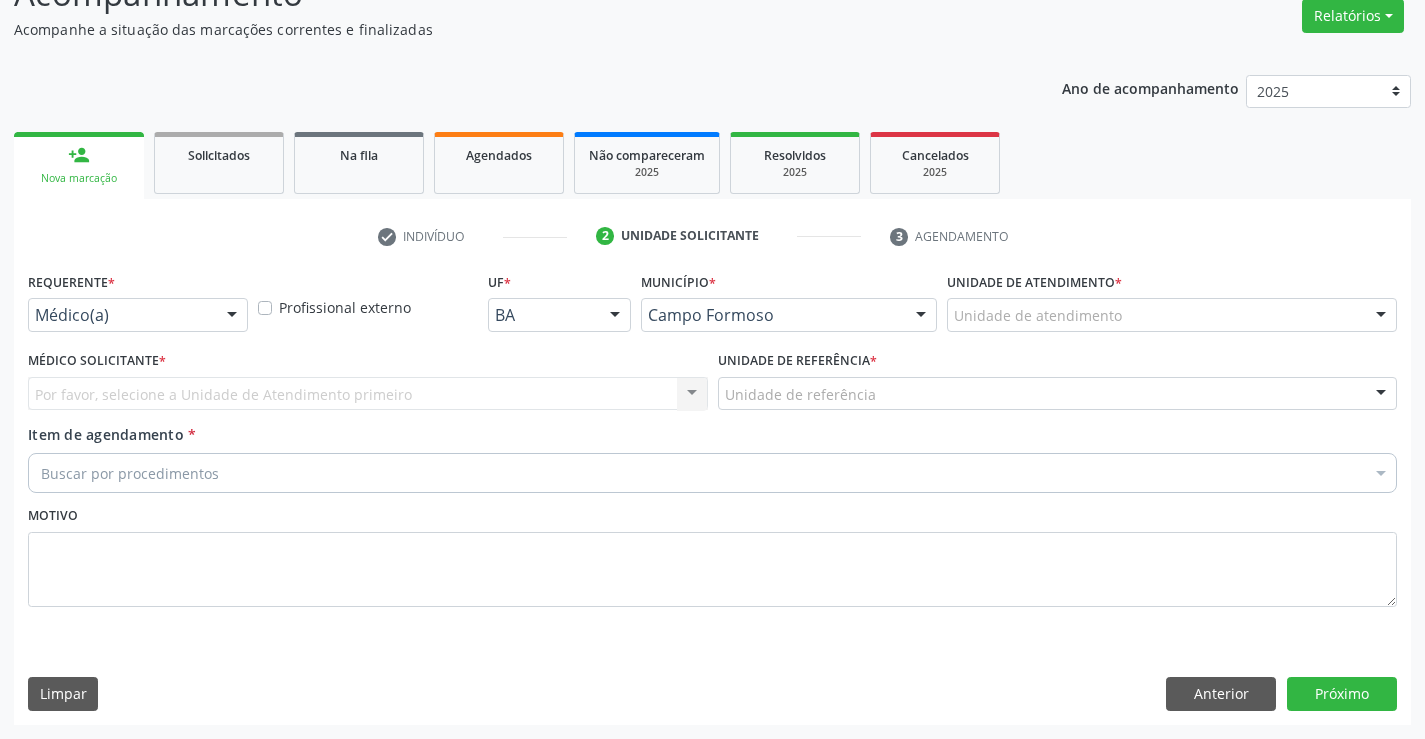 click at bounding box center [232, 316] 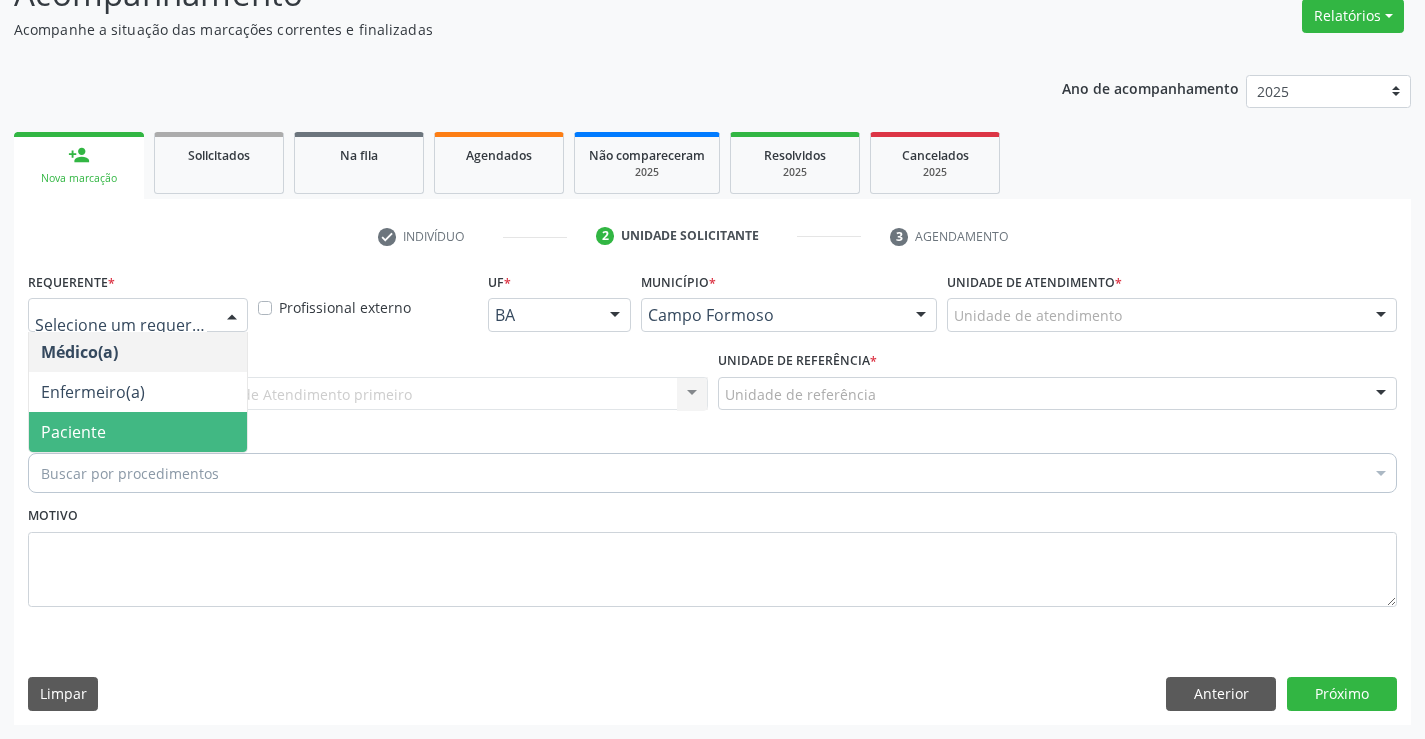 click on "Paciente" at bounding box center (138, 432) 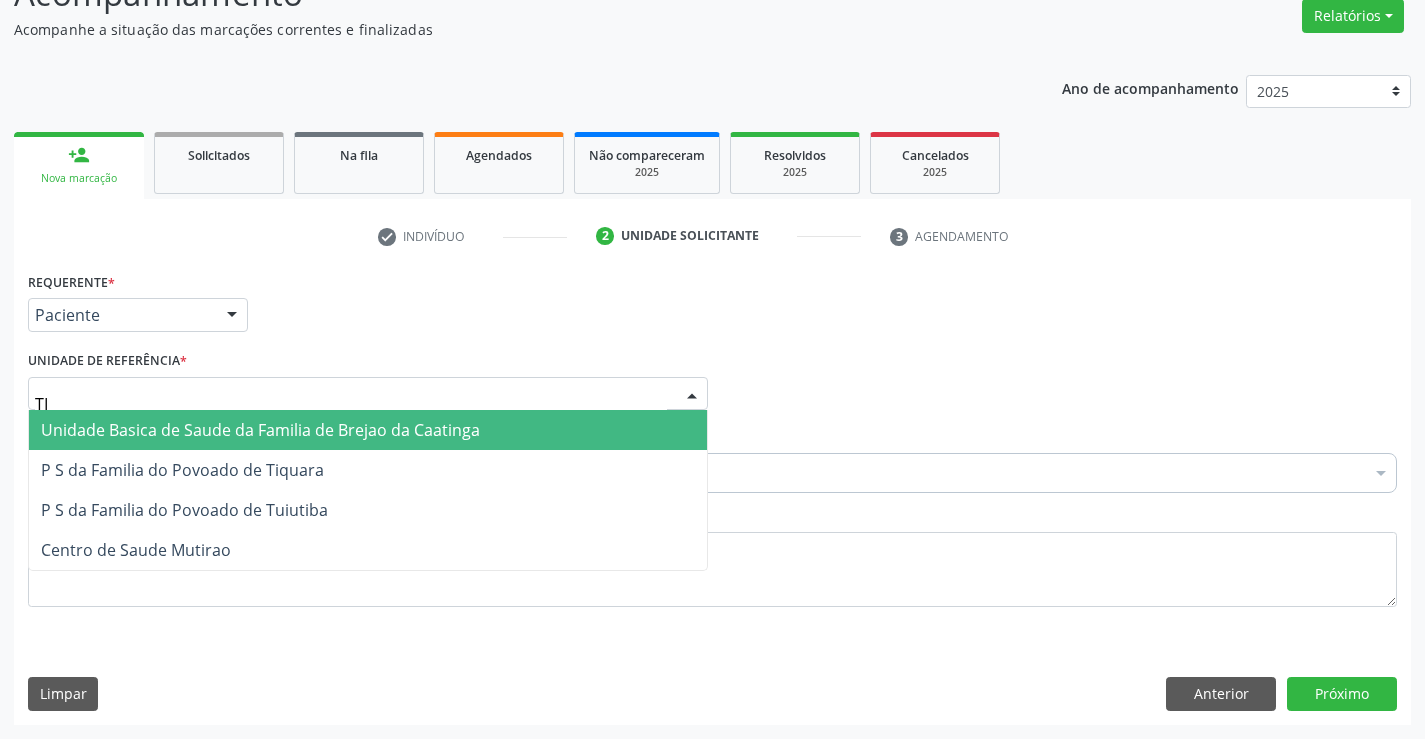type on "TIQ" 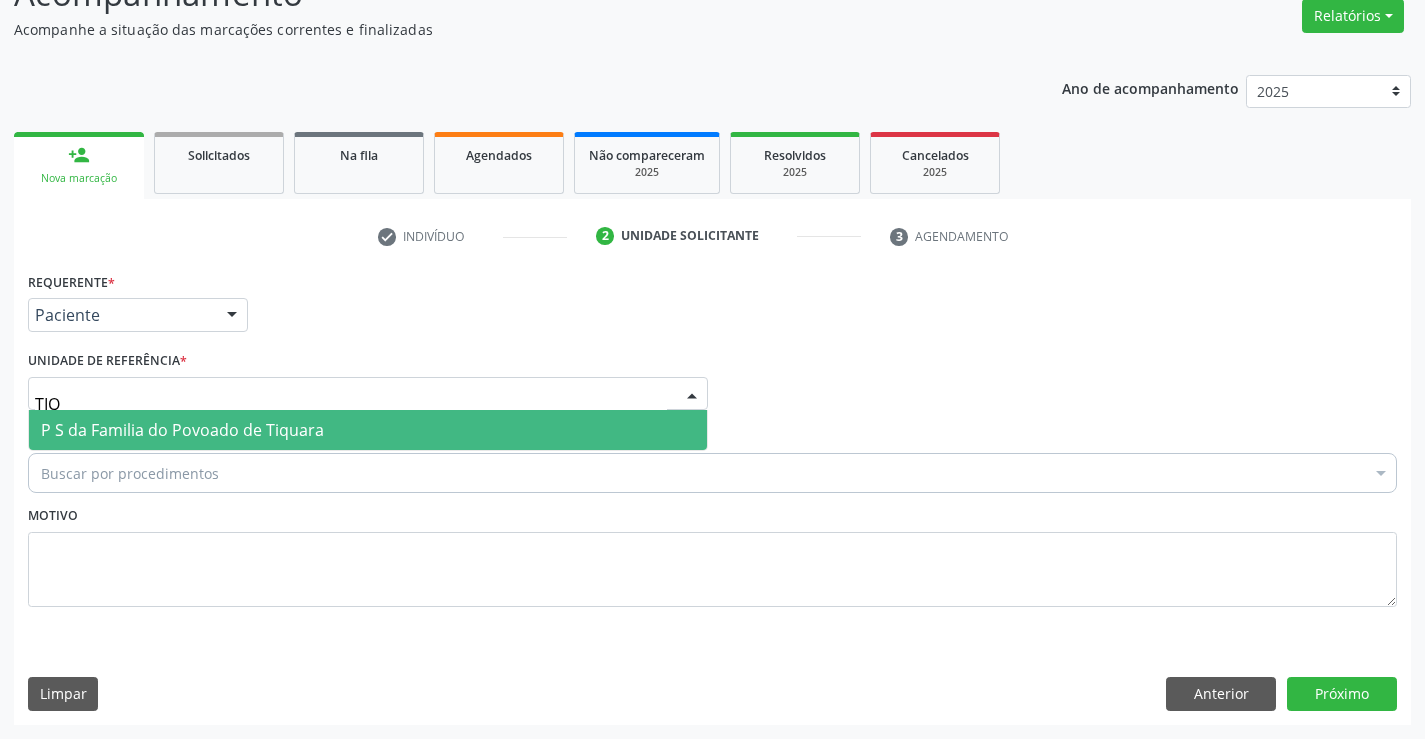 click on "P S da Familia do Povoado de Tiquara" at bounding box center (182, 430) 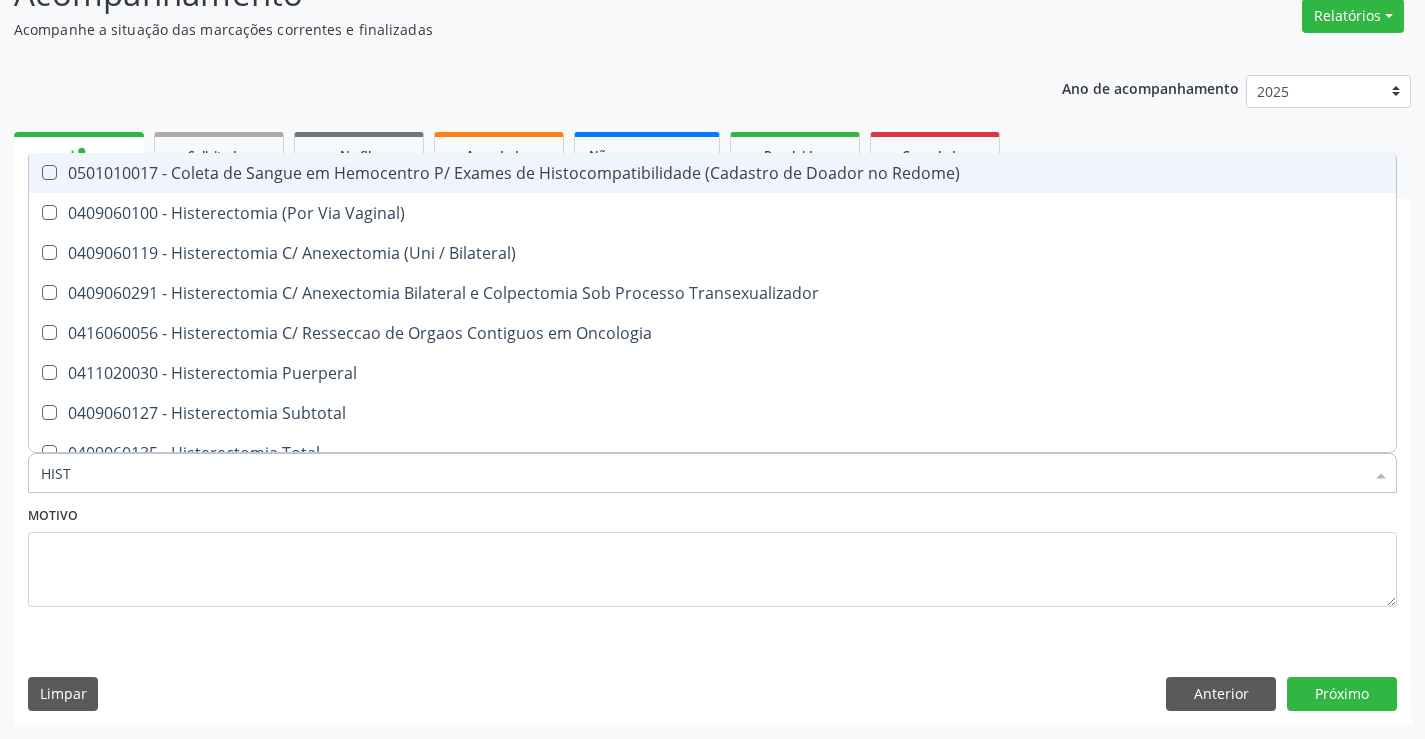 type on "HISTE" 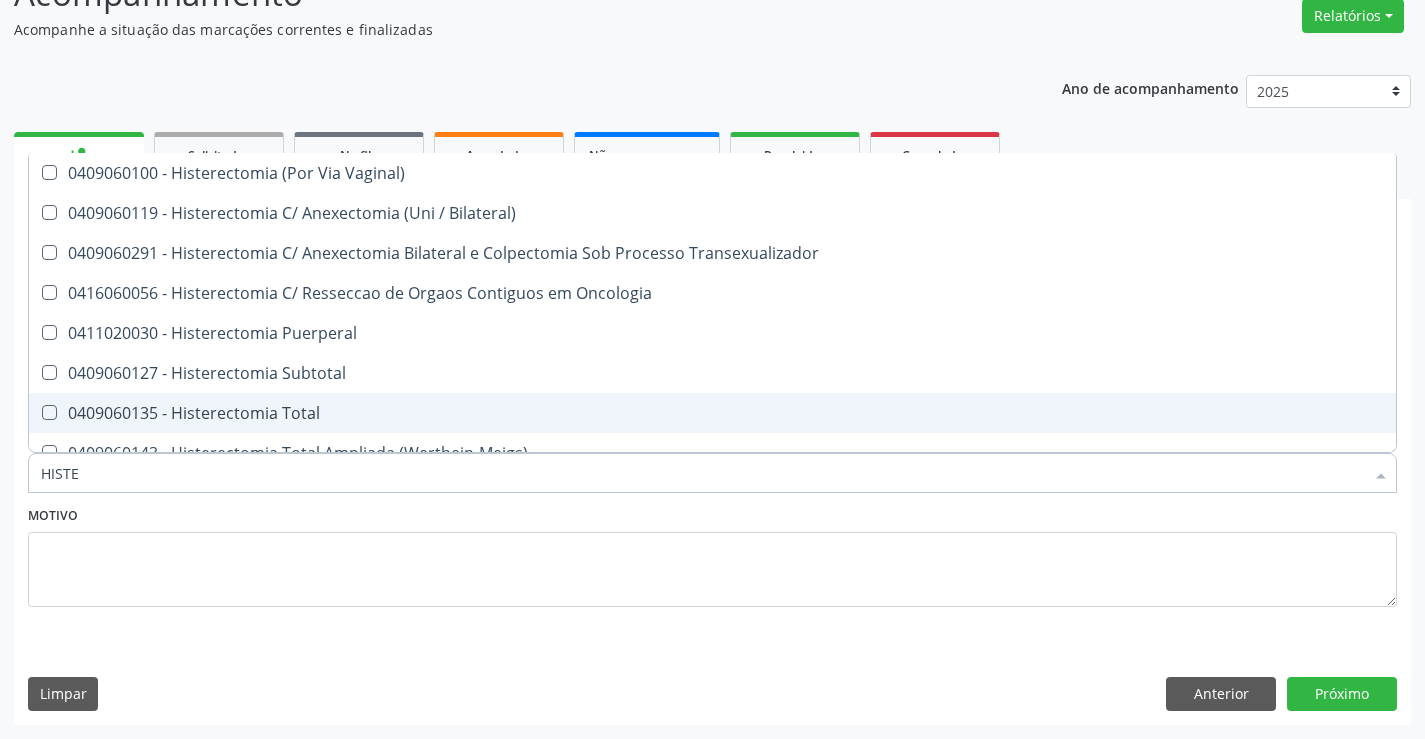 click on "0409060135 - Histerectomia Total" at bounding box center [712, 413] 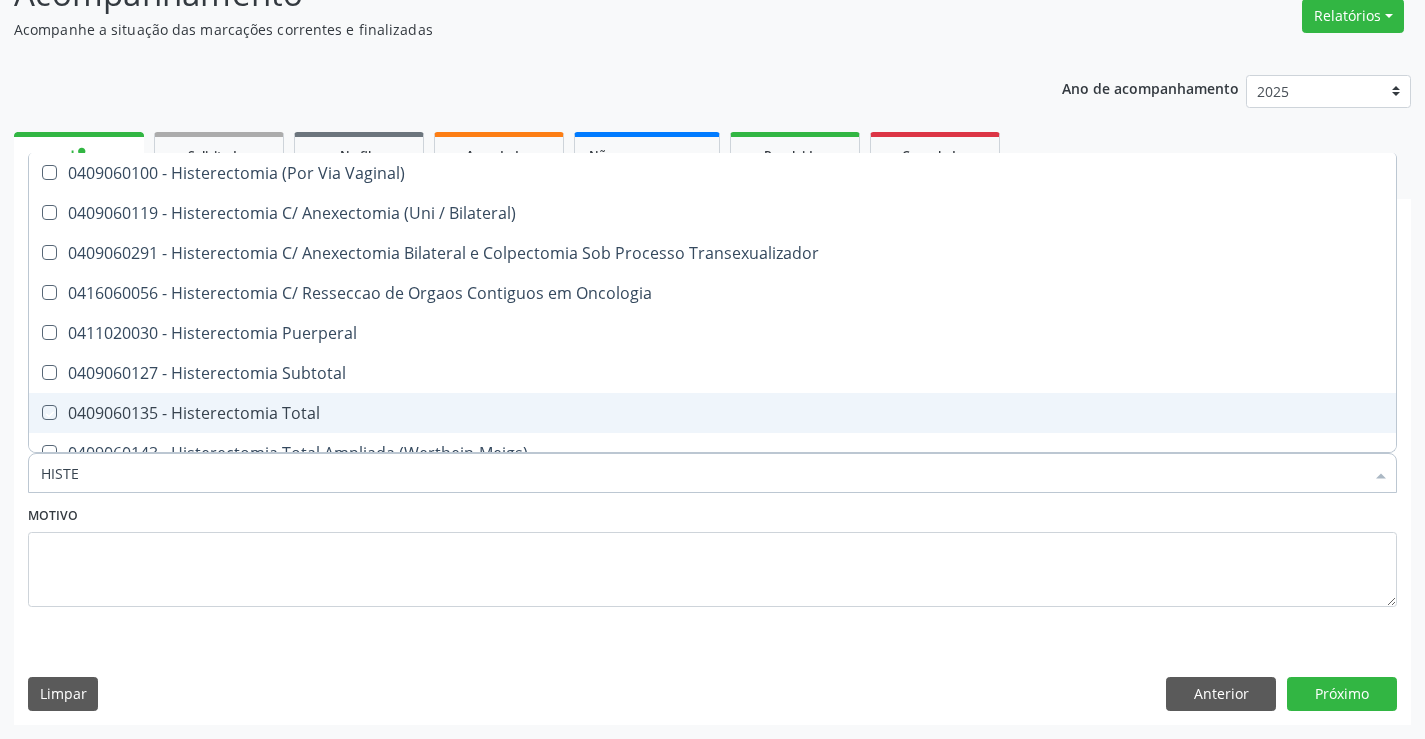 checkbox on "true" 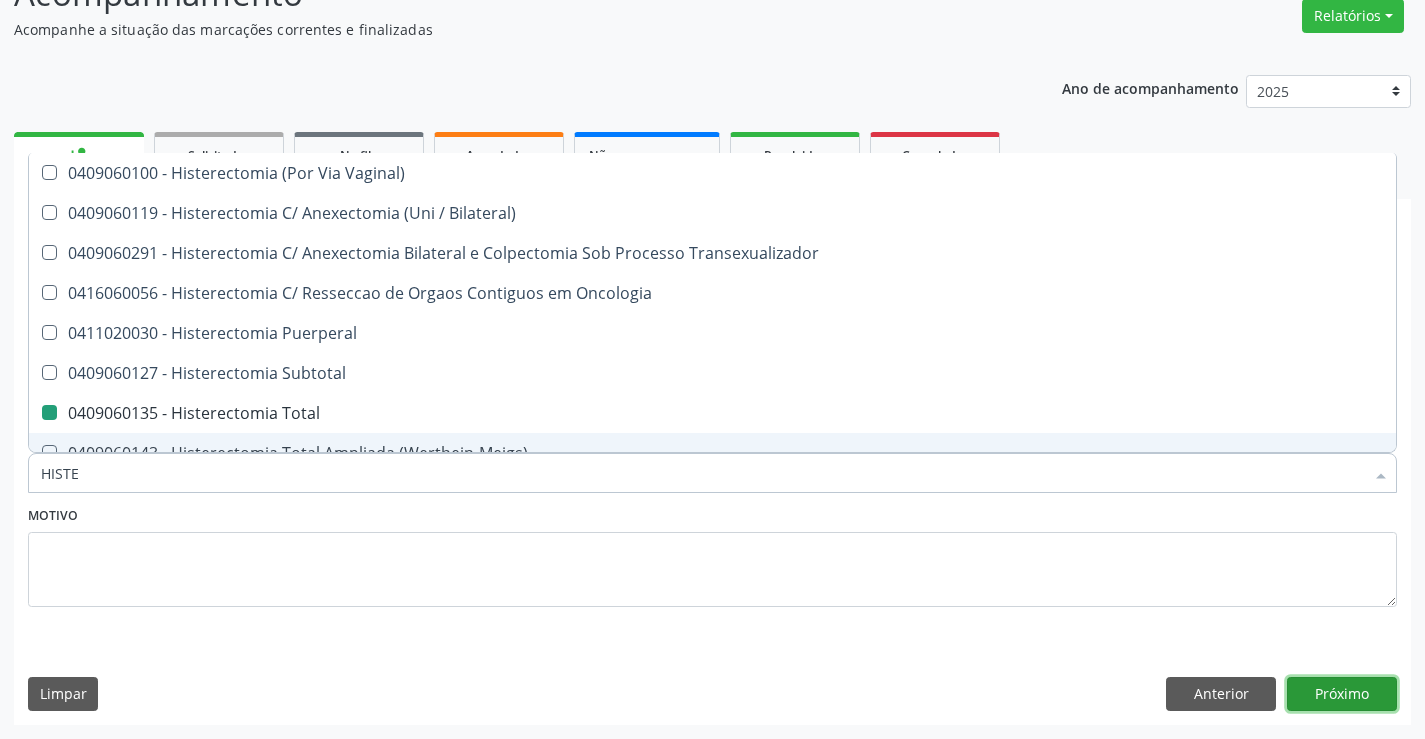 click on "Próximo" at bounding box center (1342, 694) 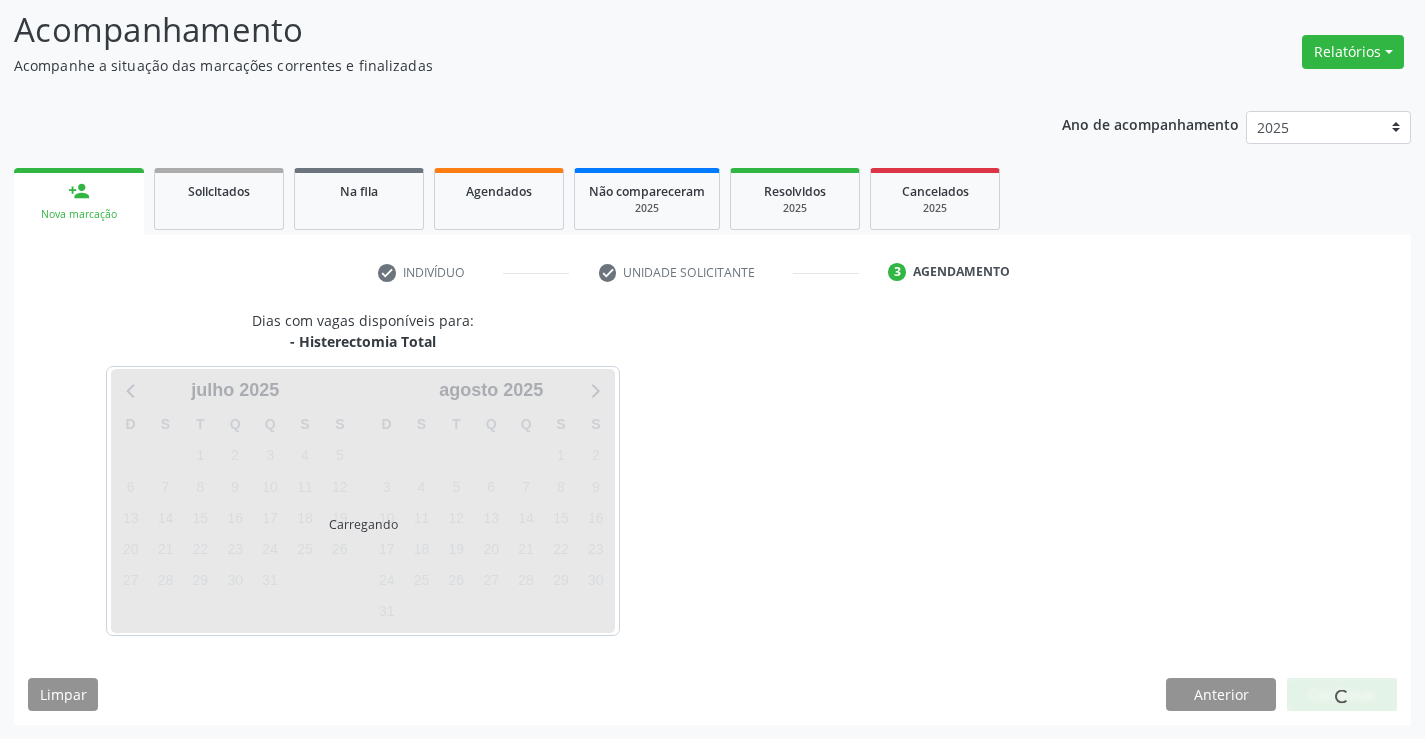 scroll, scrollTop: 131, scrollLeft: 0, axis: vertical 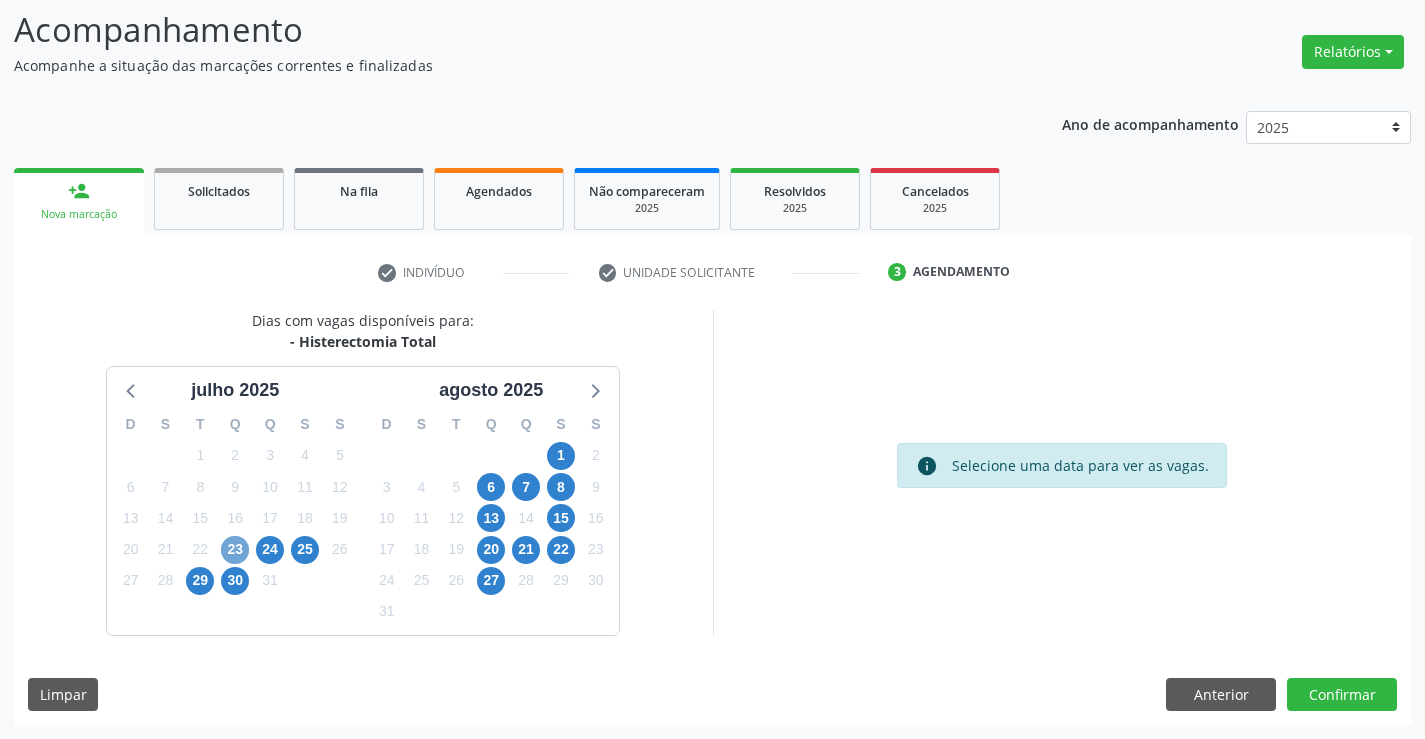 click on "23" at bounding box center [235, 550] 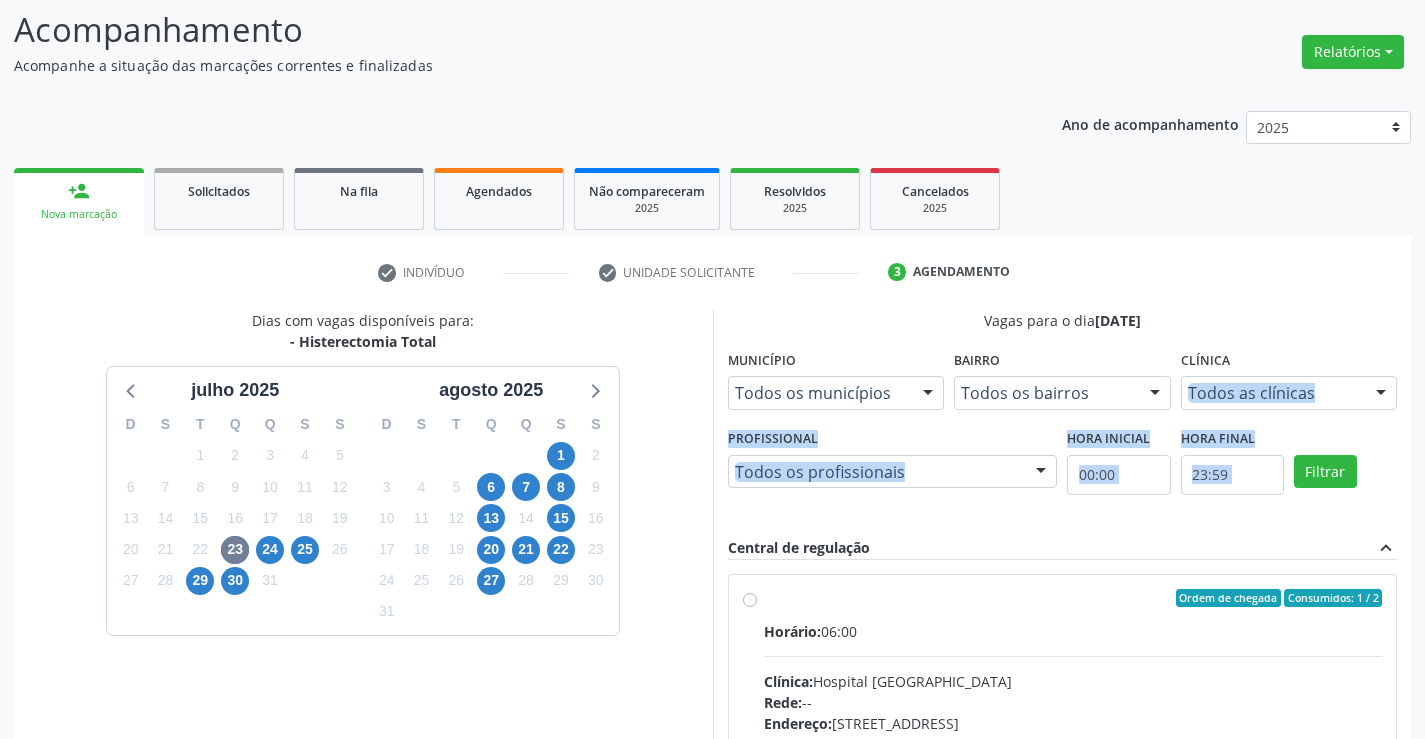 drag, startPoint x: 1422, startPoint y: 338, endPoint x: 1439, endPoint y: 427, distance: 90.60905 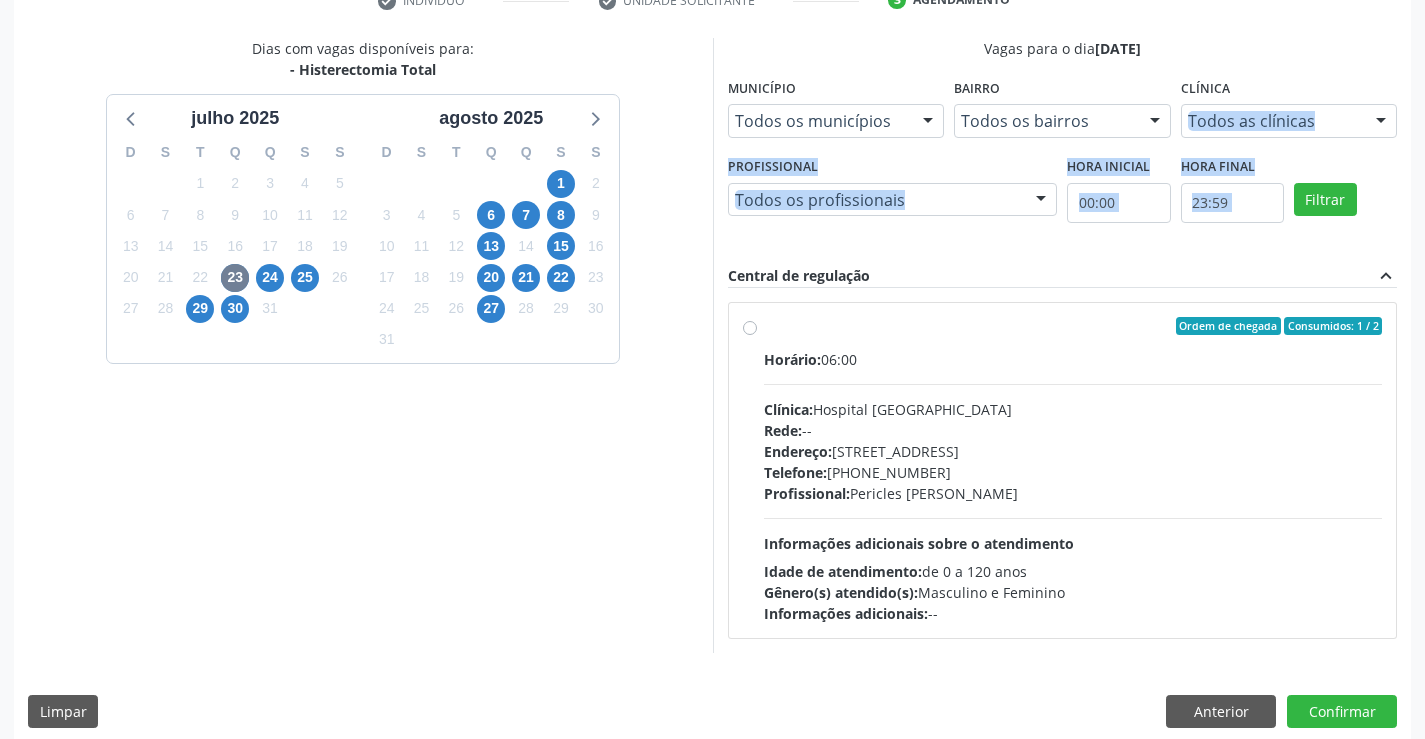 scroll, scrollTop: 420, scrollLeft: 0, axis: vertical 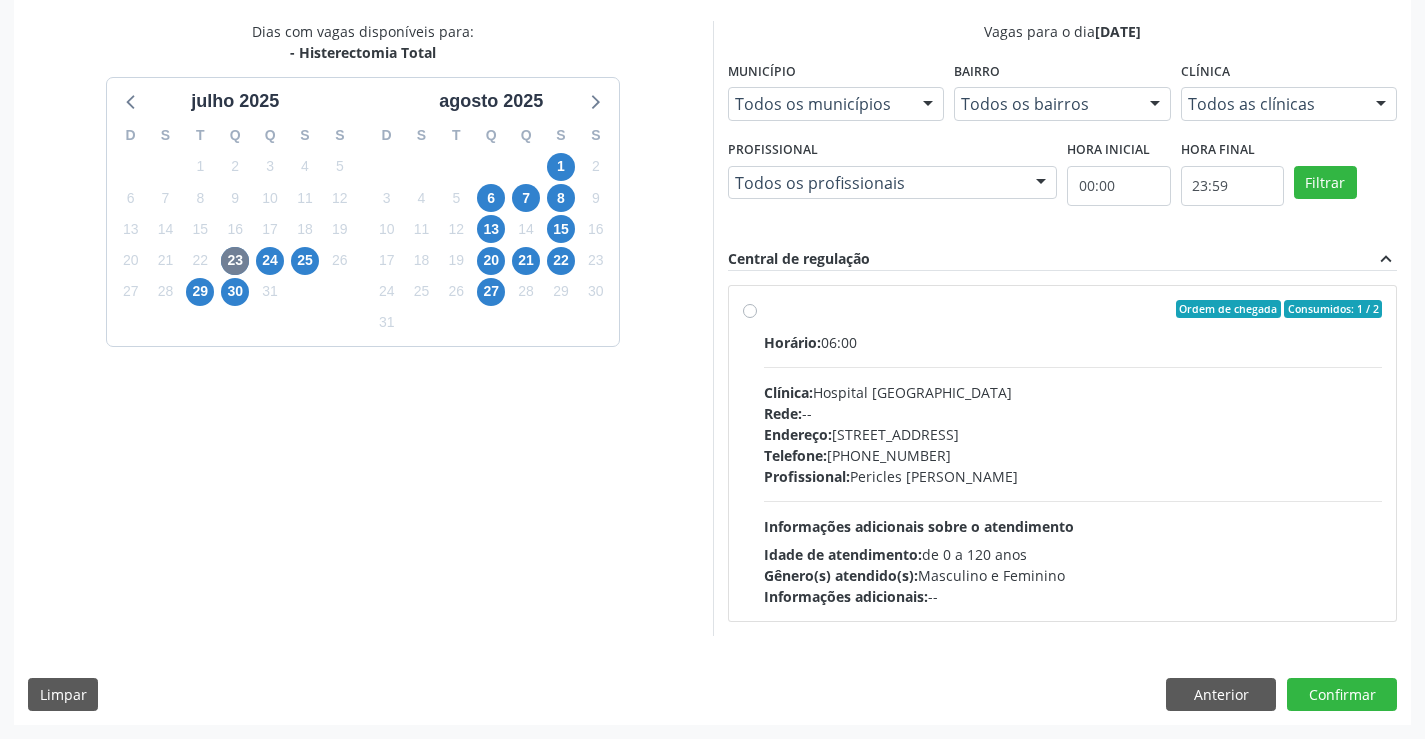 click on "Ordem de chegada
Consumidos: 1 / 2
Horário:   06:00
Clínica:  Hospital [GEOGRAPHIC_DATA]
Rede:
--
Endereço:   [STREET_ADDRESS]
Telefone:   [PHONE_NUMBER]
Profissional:
[PERSON_NAME]
Informações adicionais sobre o atendimento
Idade de atendimento:
de 0 a 120 anos
Gênero(s) atendido(s):
Masculino e Feminino
Informações adicionais:
--" at bounding box center [1073, 453] 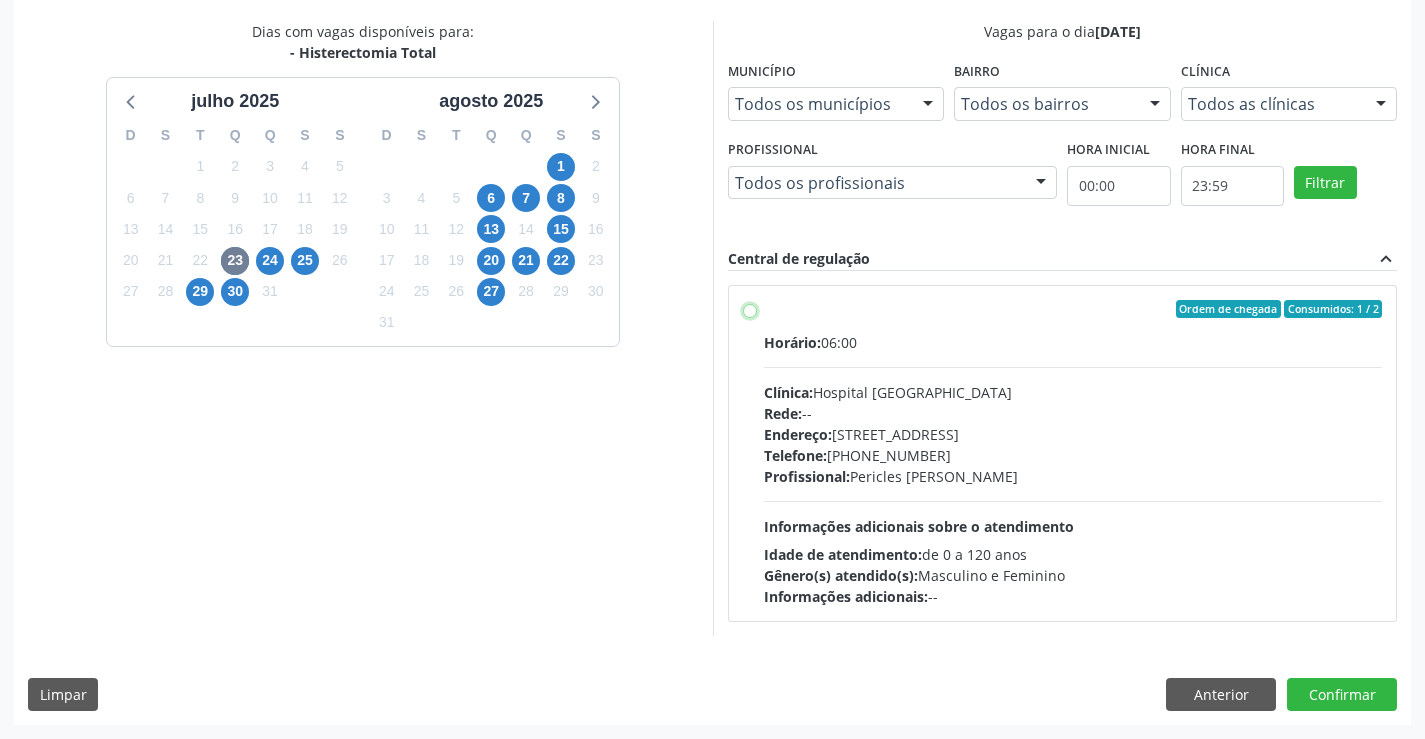 click on "Ordem de chegada
Consumidos: 1 / 2
Horário:   06:00
Clínica:  Hospital [GEOGRAPHIC_DATA]
Rede:
--
Endereço:   [STREET_ADDRESS]
Telefone:   [PHONE_NUMBER]
Profissional:
[PERSON_NAME]
Informações adicionais sobre o atendimento
Idade de atendimento:
de 0 a 120 anos
Gênero(s) atendido(s):
Masculino e Feminino
Informações adicionais:
--" at bounding box center [750, 309] 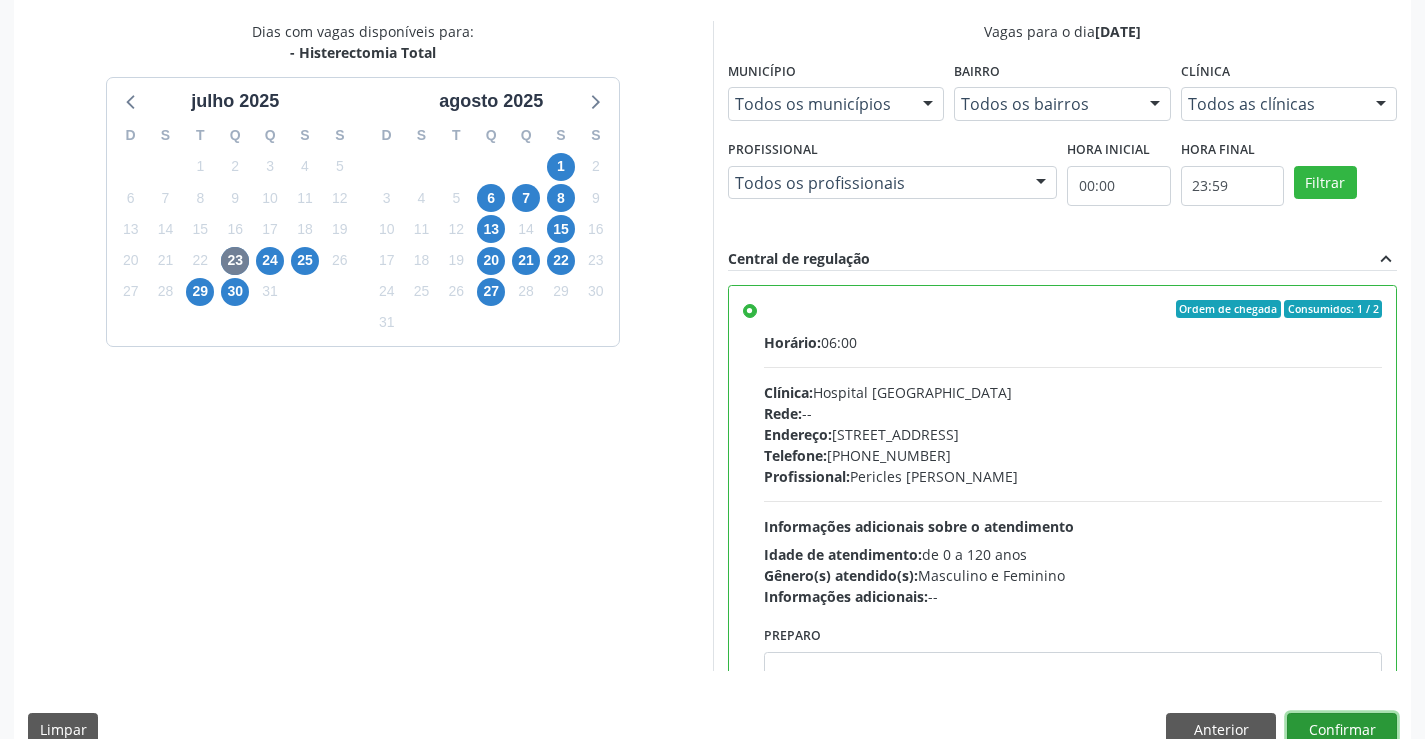 click on "Confirmar" at bounding box center (1342, 730) 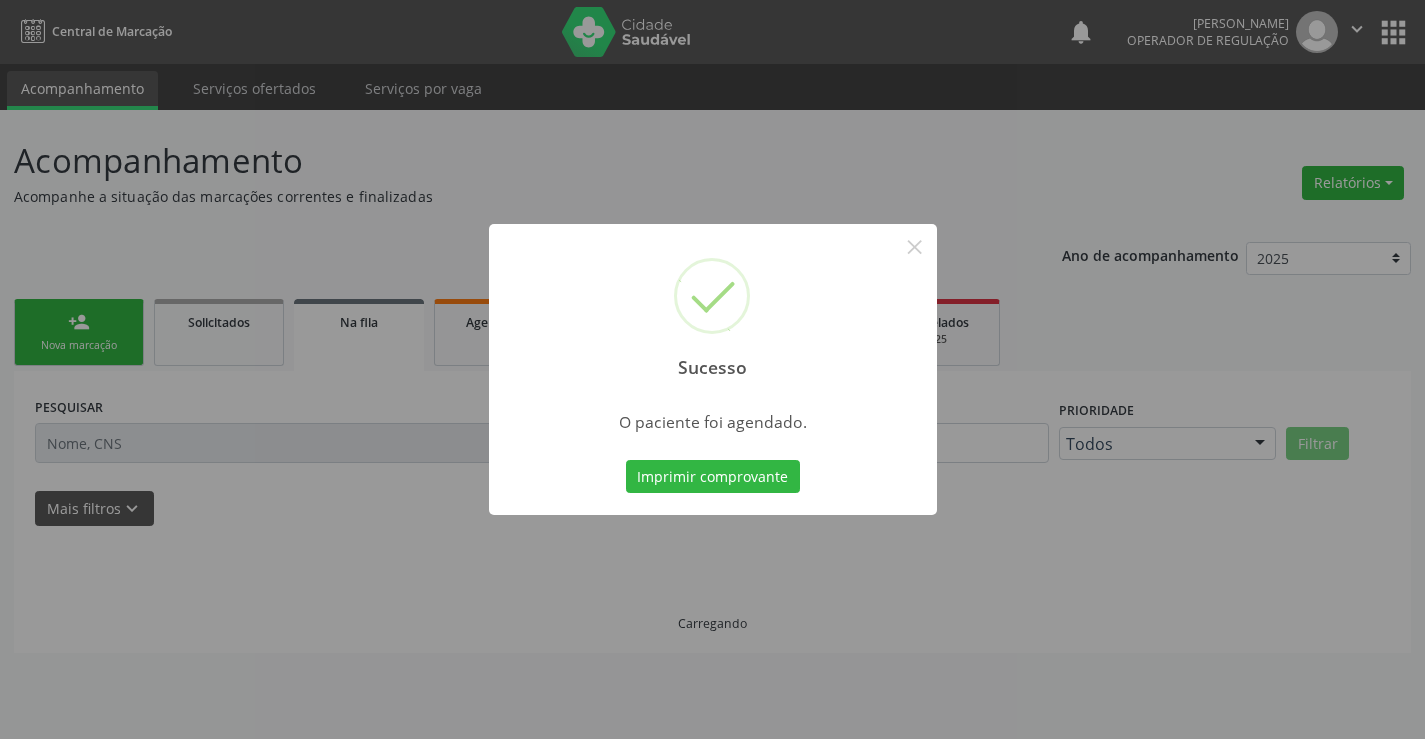 scroll, scrollTop: 0, scrollLeft: 0, axis: both 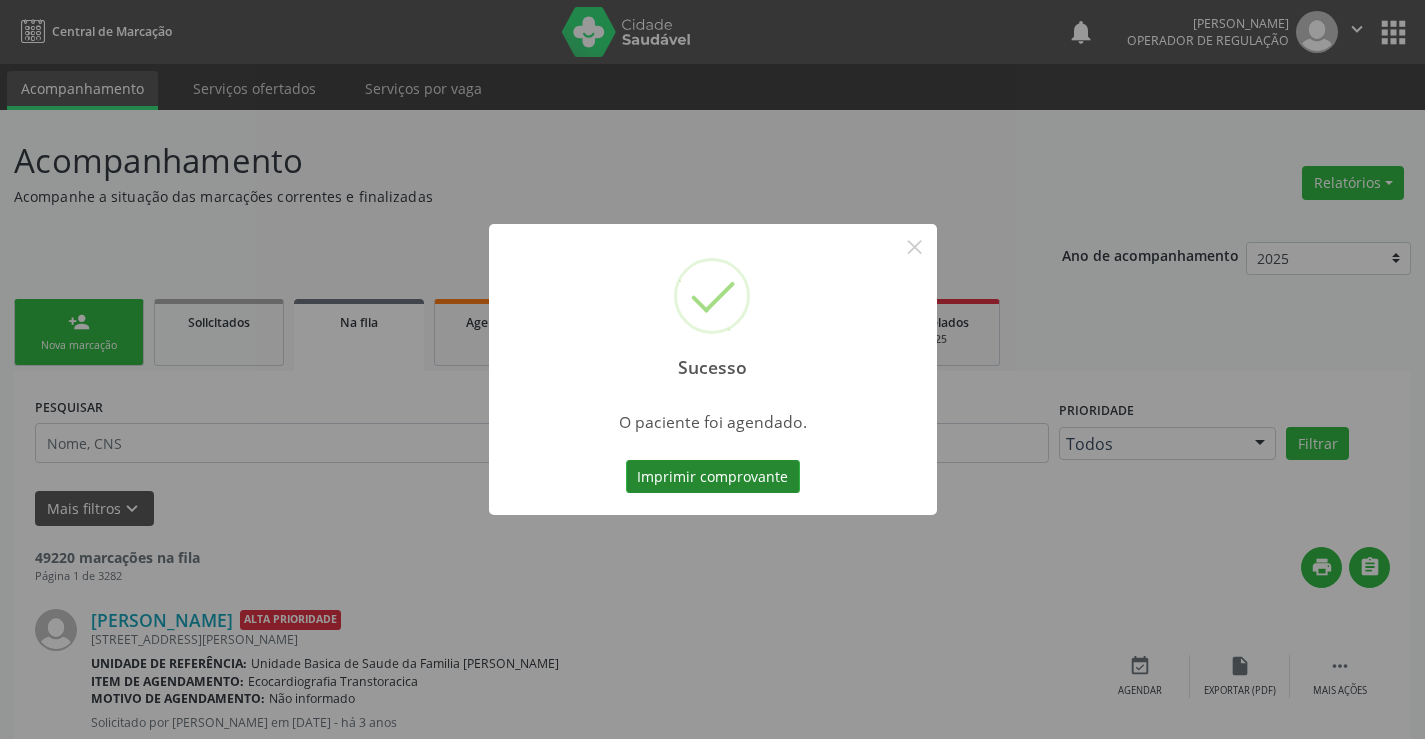 click on "Imprimir comprovante" at bounding box center (713, 477) 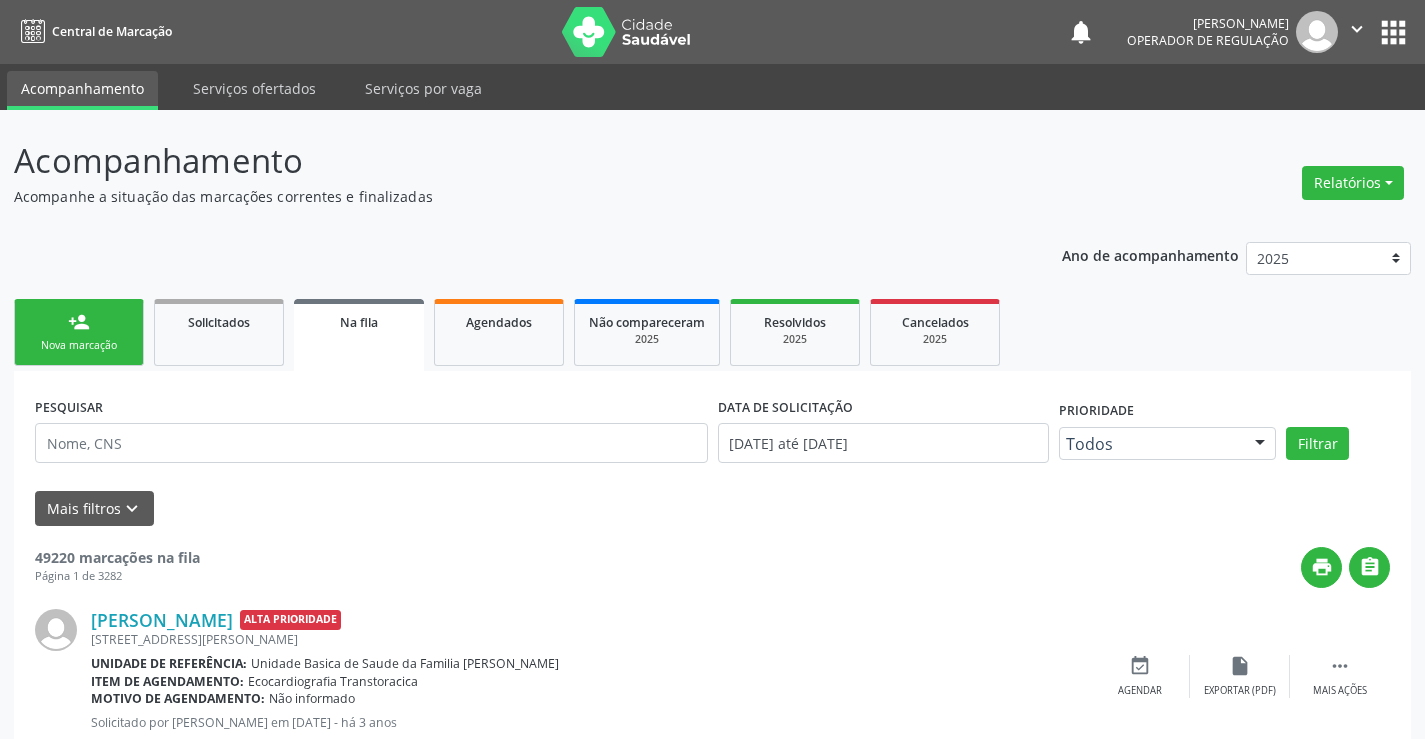 click on "person_add
Nova marcação" at bounding box center (79, 332) 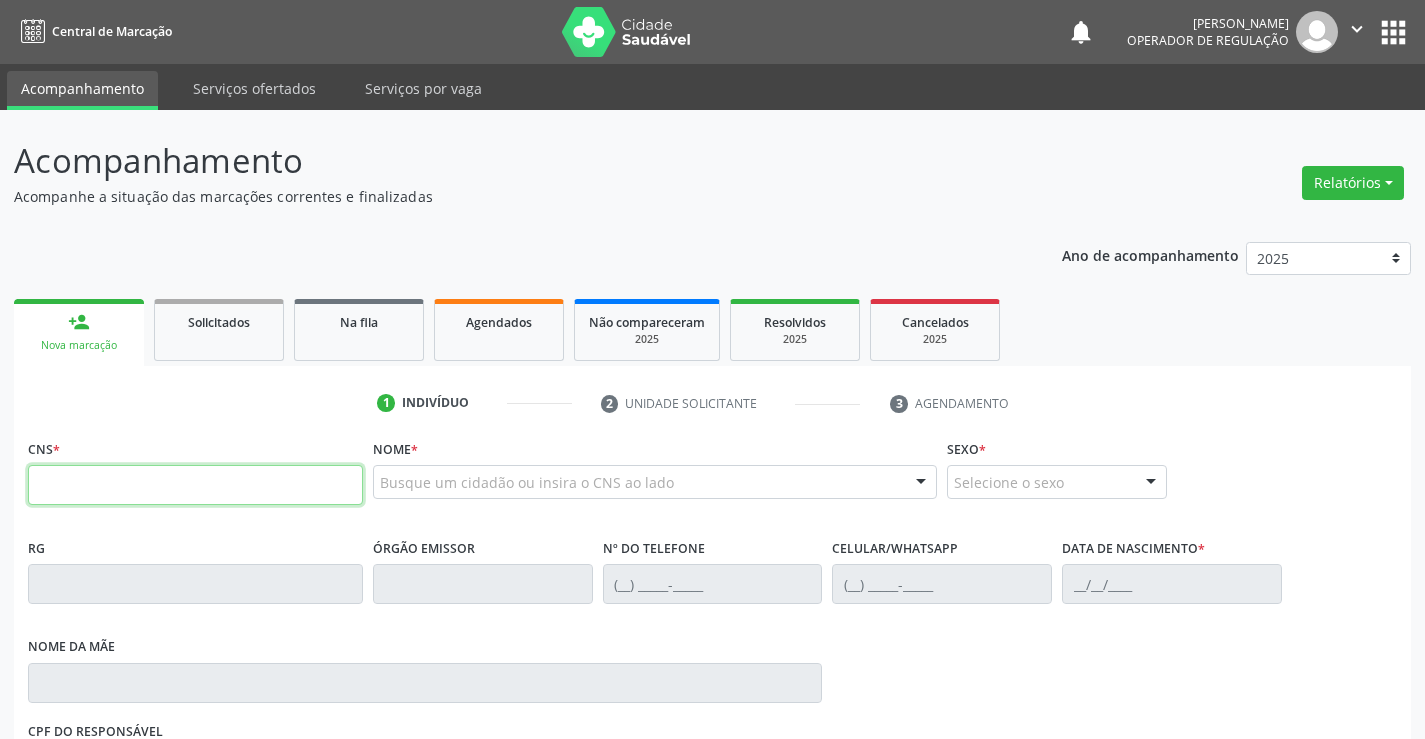 click at bounding box center (195, 485) 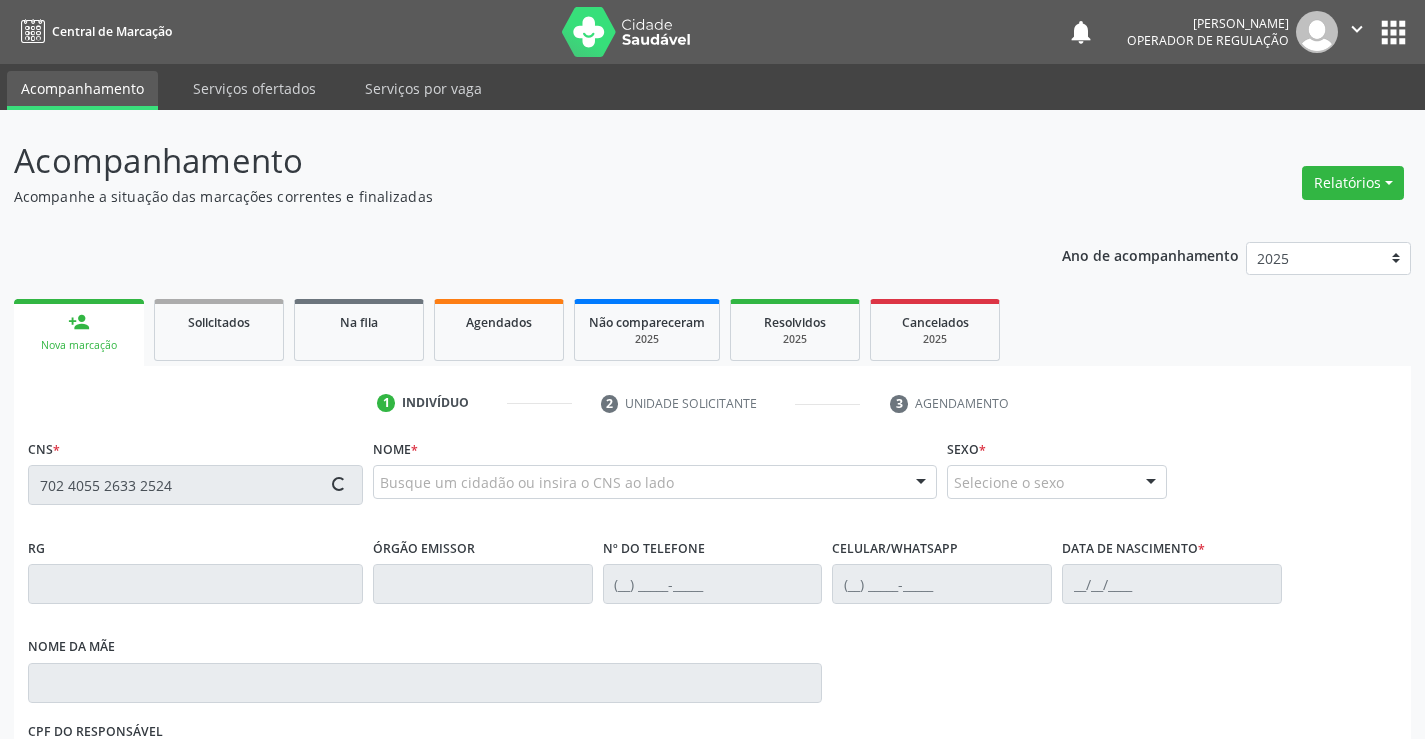 type on "702 4055 2633 2524" 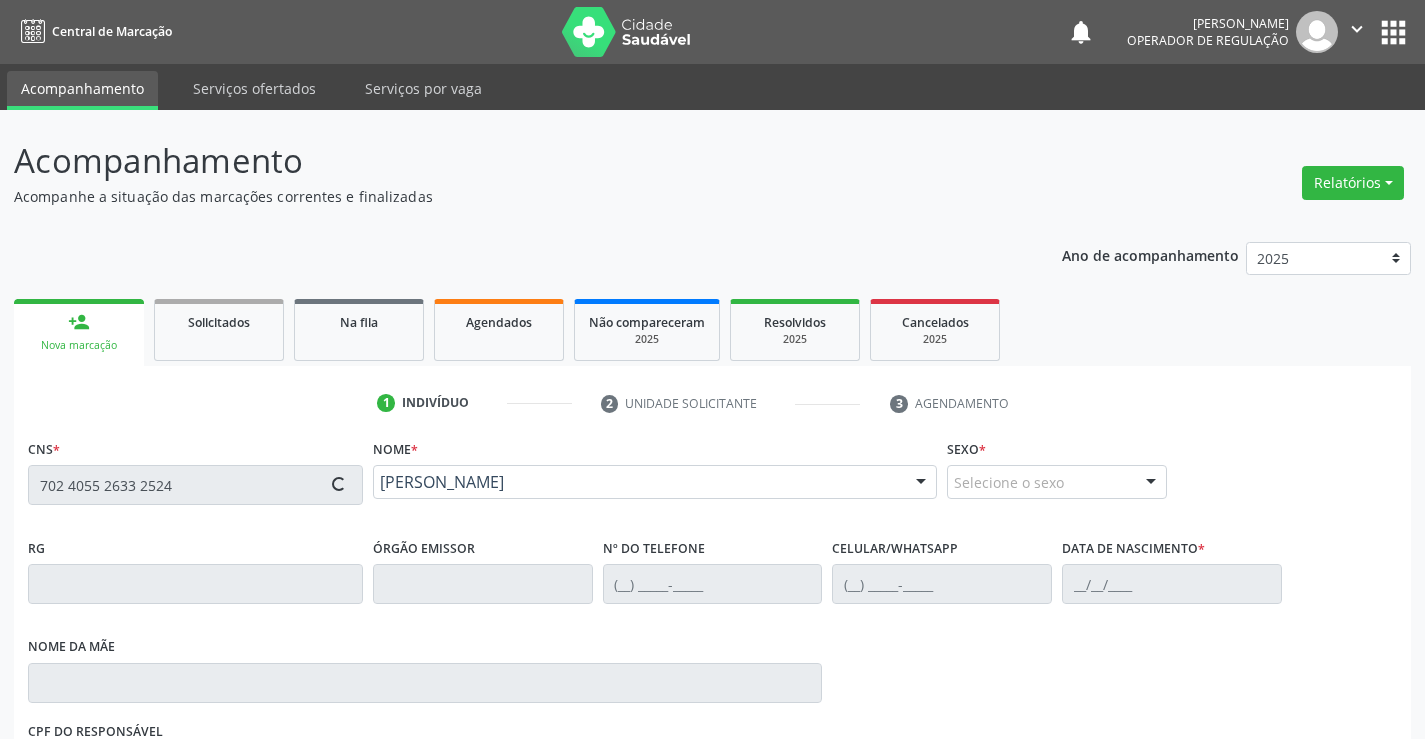 type on "2034603168" 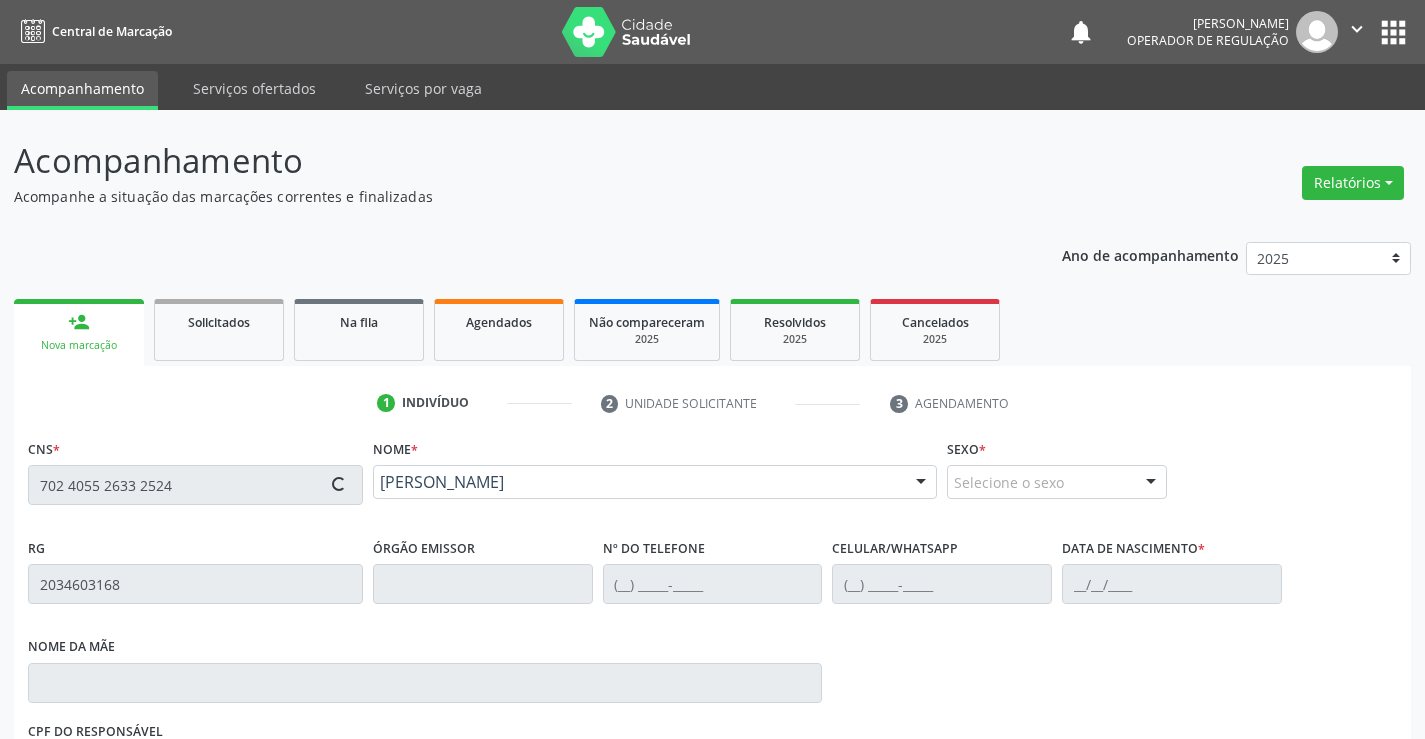 type on "[PHONE_NUMBER]" 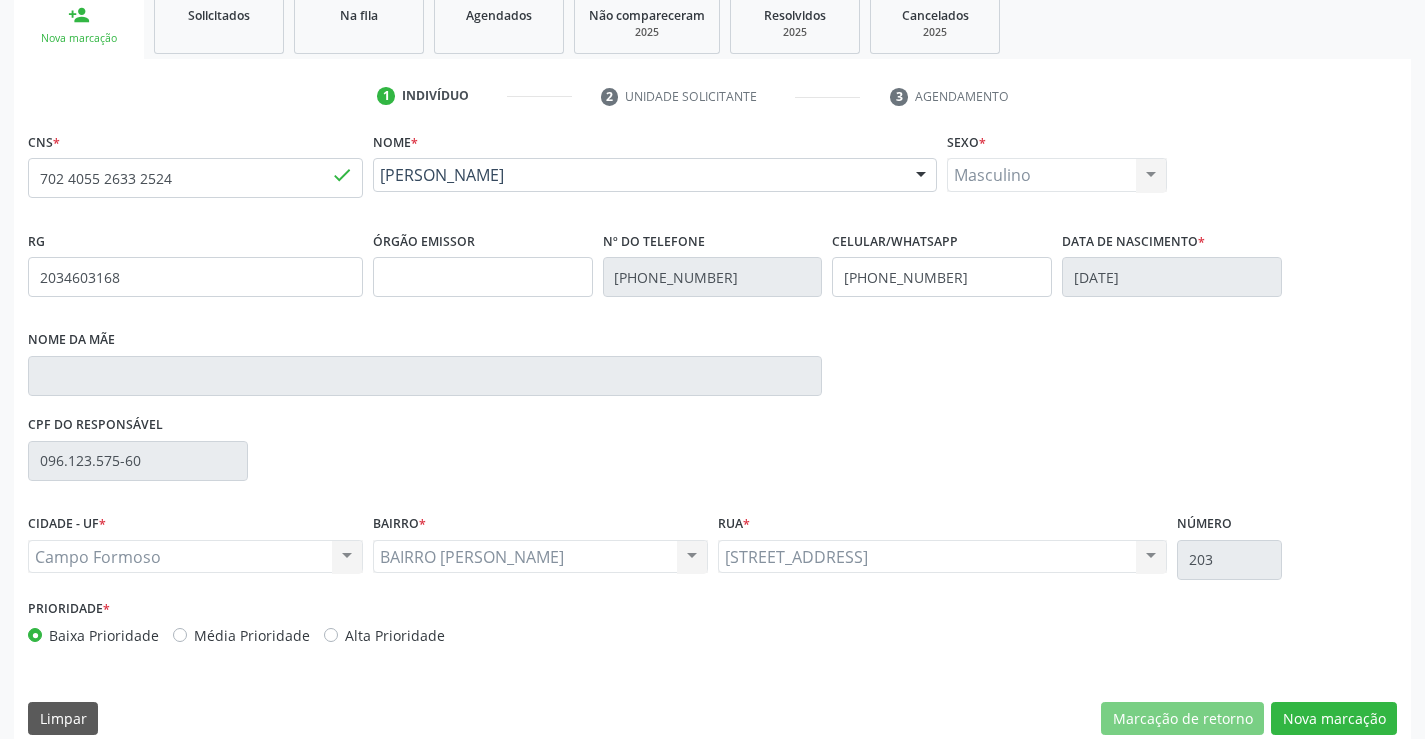 scroll, scrollTop: 331, scrollLeft: 0, axis: vertical 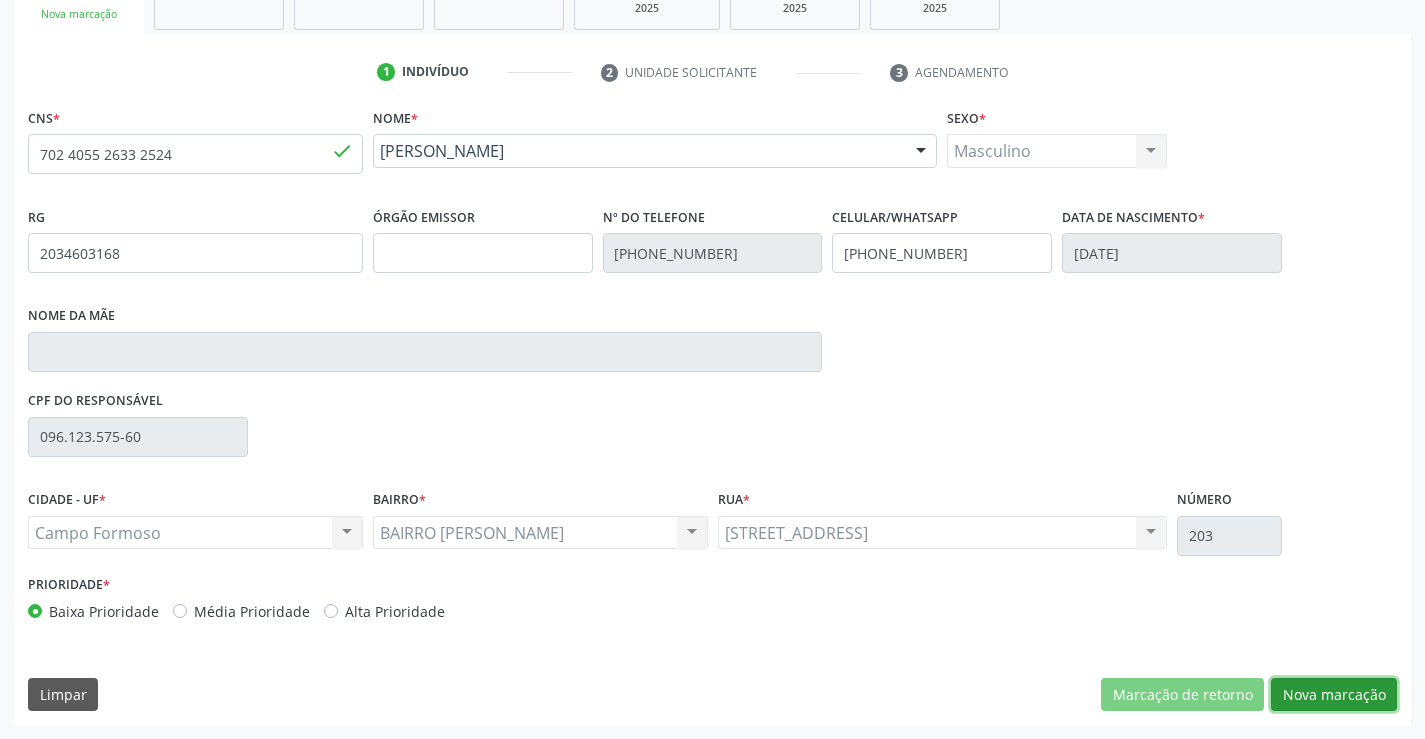 click on "Nova marcação" at bounding box center (1334, 695) 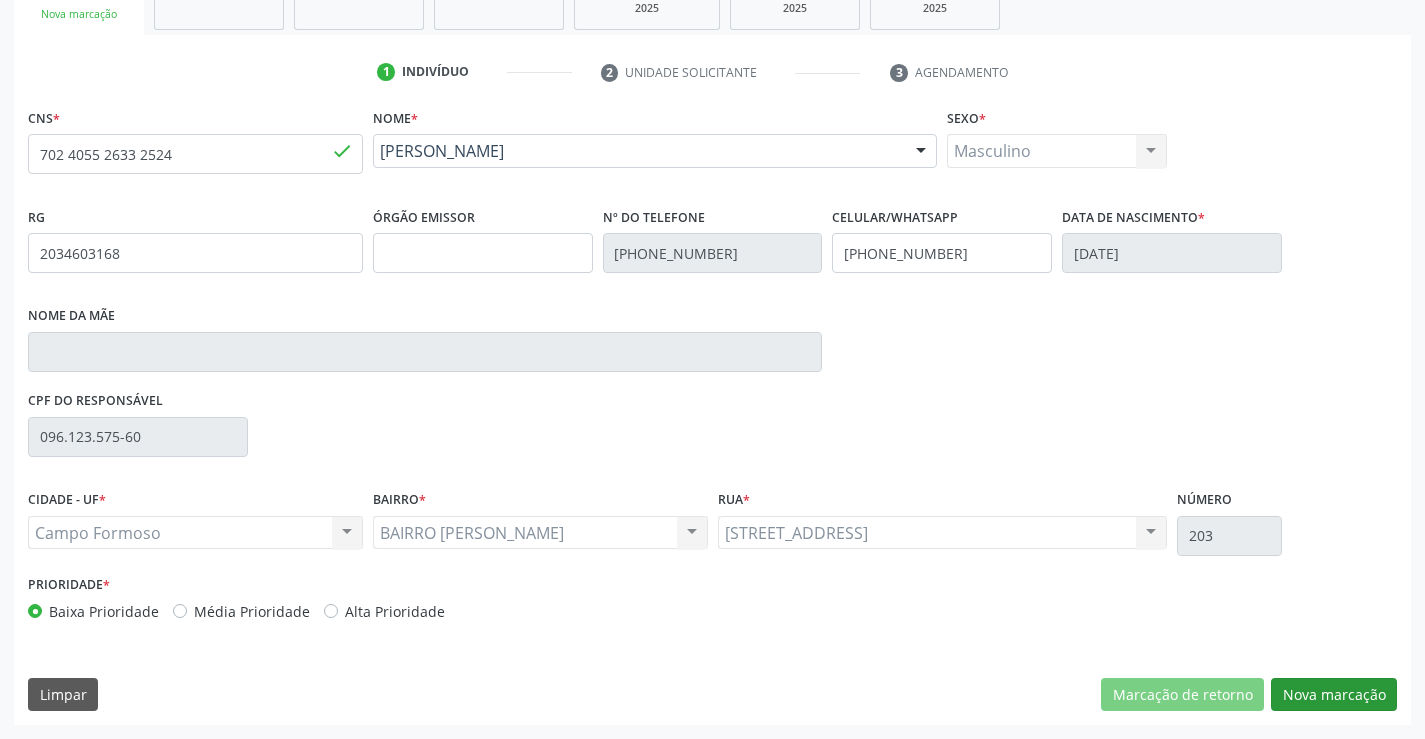 scroll, scrollTop: 167, scrollLeft: 0, axis: vertical 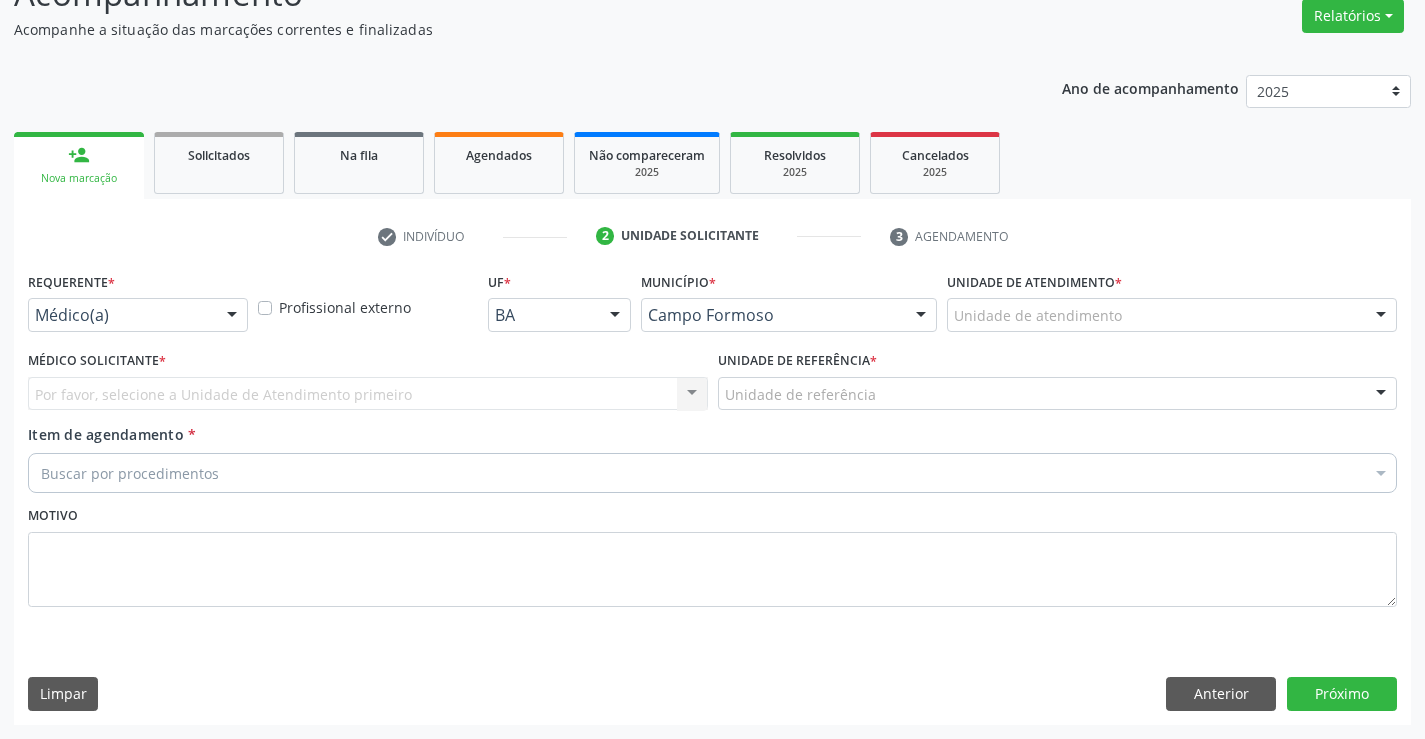 click at bounding box center [232, 316] 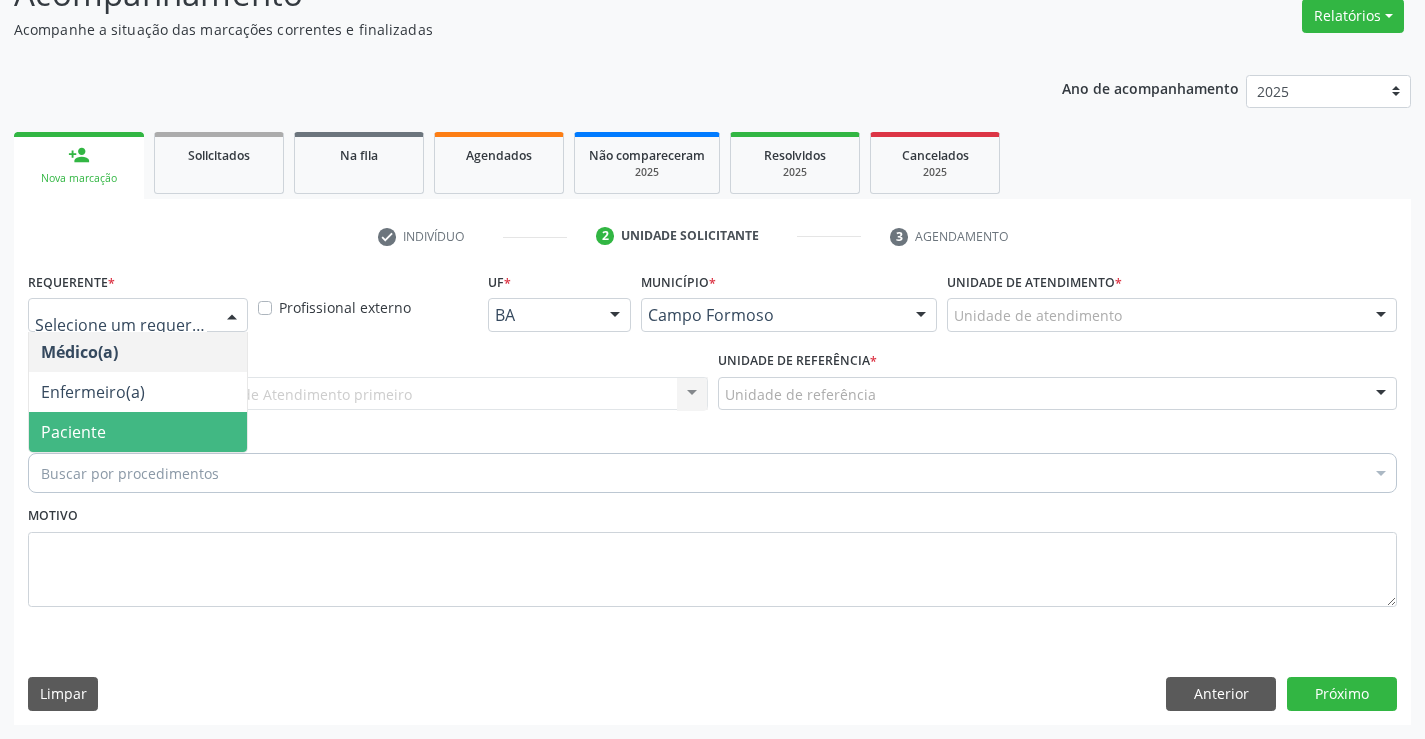 click on "Paciente" at bounding box center (73, 432) 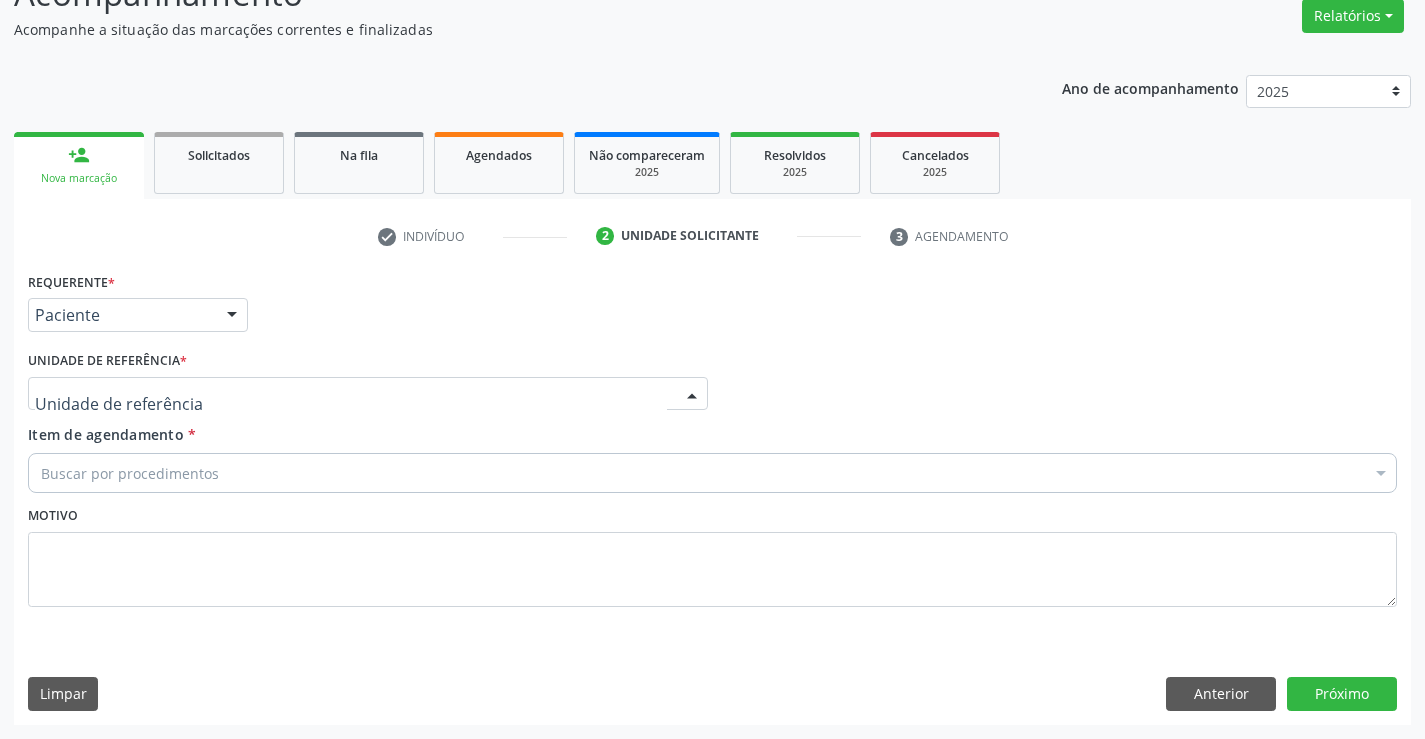 click at bounding box center (368, 394) 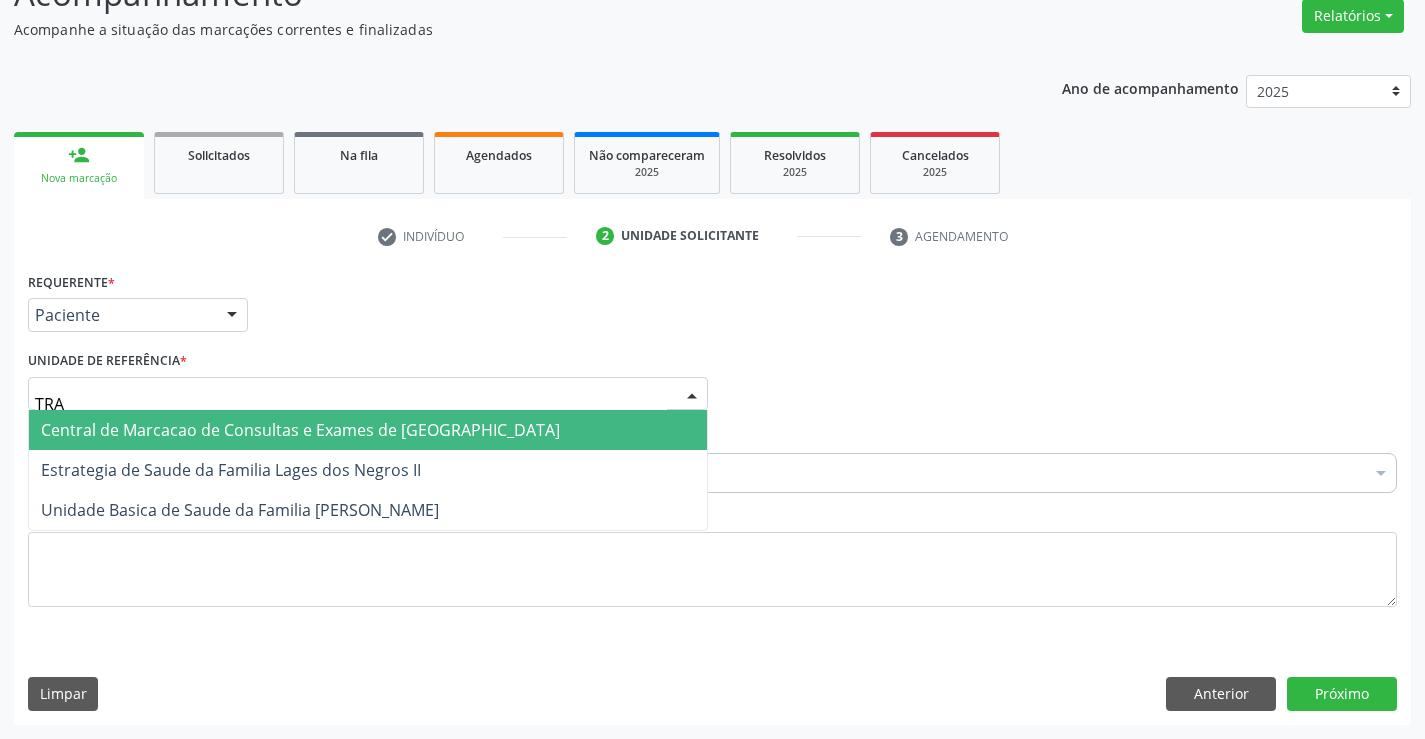 type on "TRAJ" 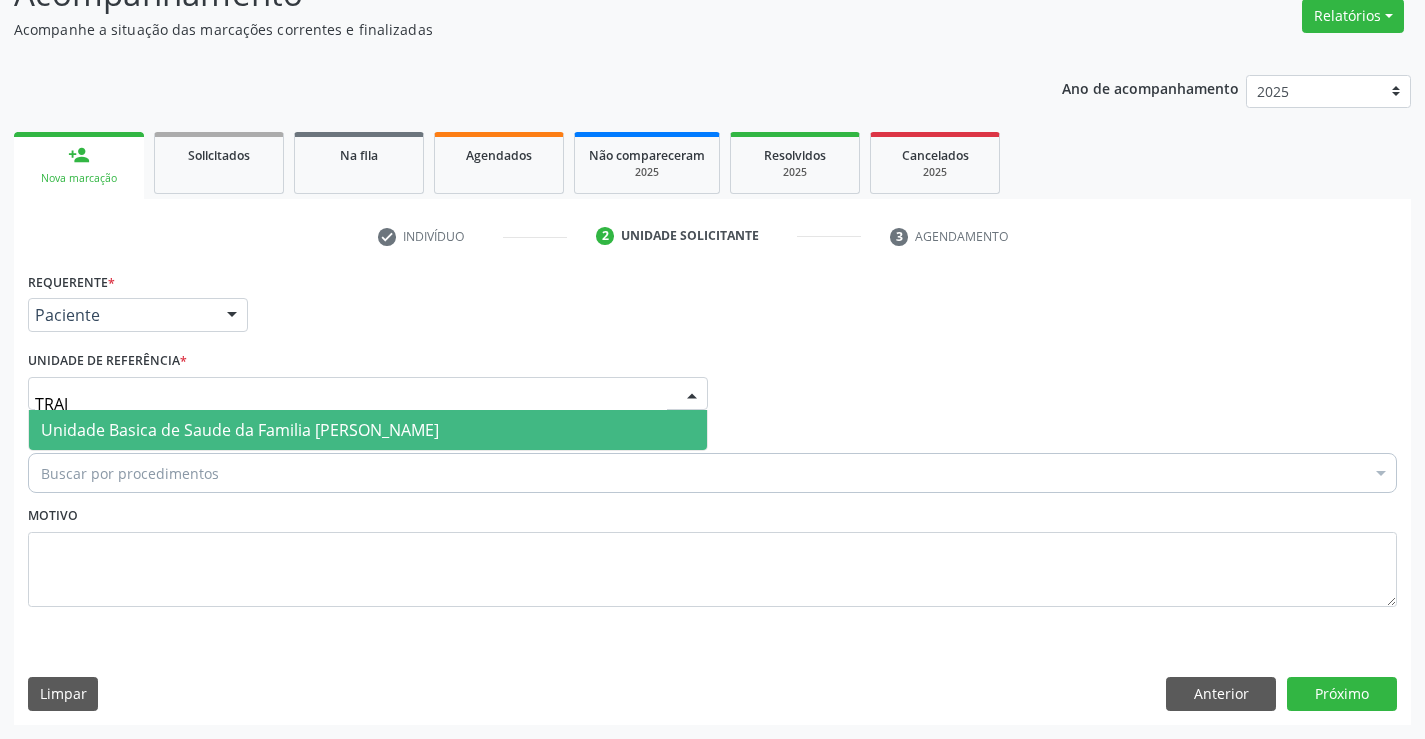 click on "Unidade Basica de Saude da Familia [PERSON_NAME]" at bounding box center (240, 430) 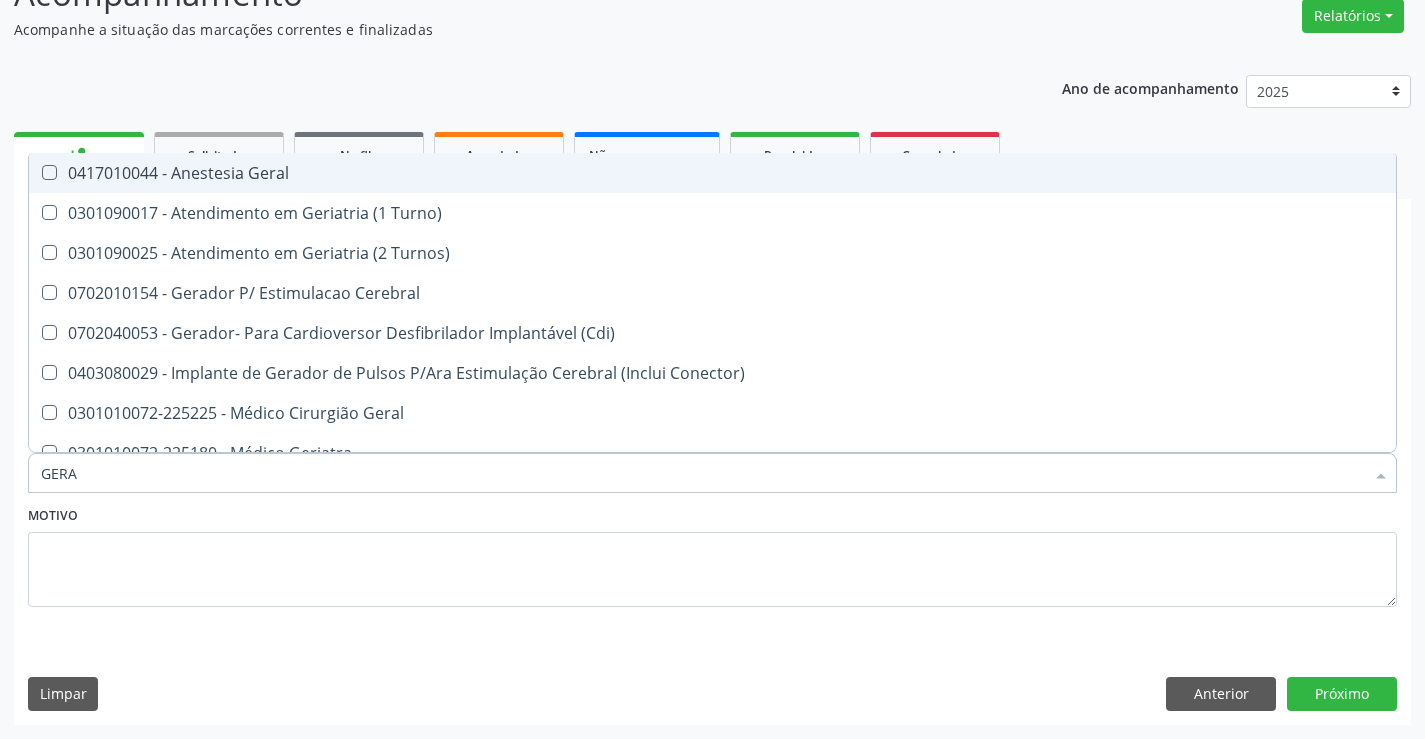 type on "GERAL" 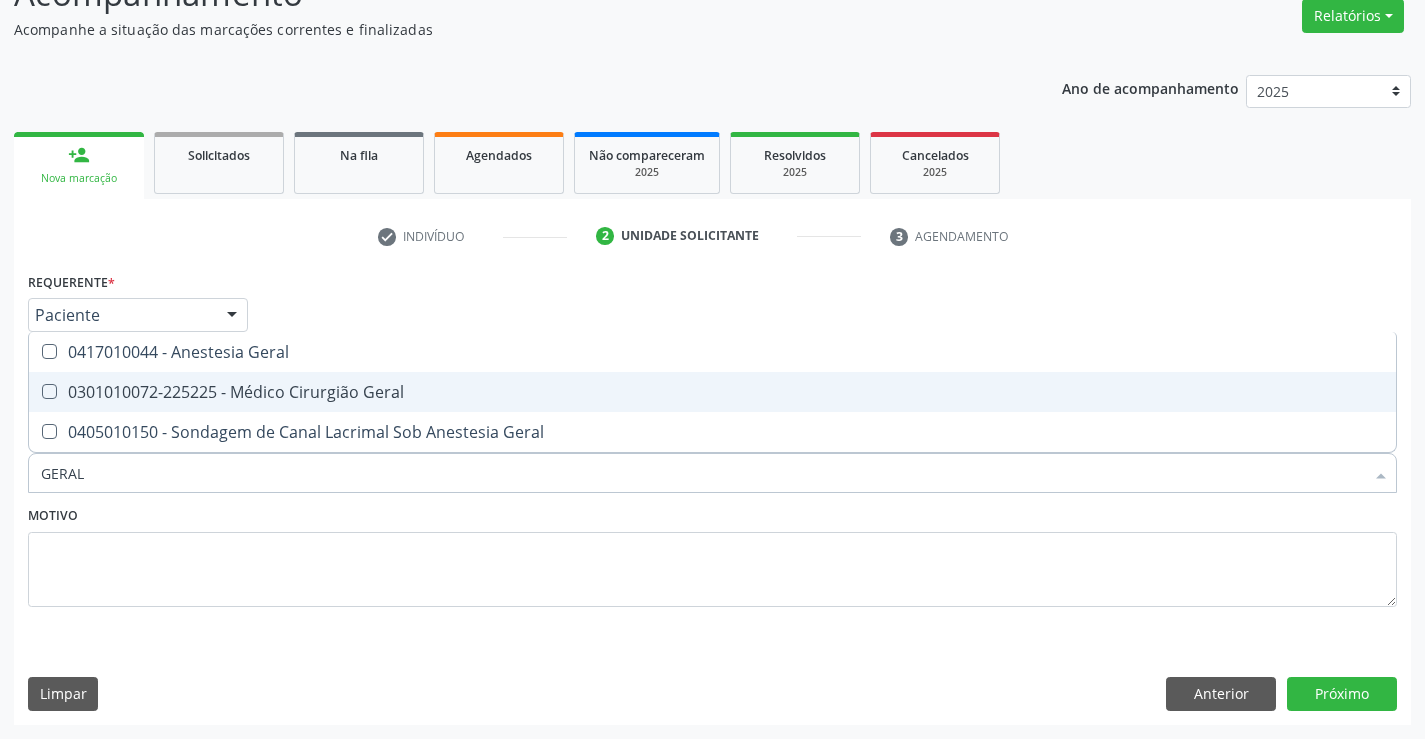 click on "0301010072-225225 - Médico Cirurgião Geral" at bounding box center [712, 392] 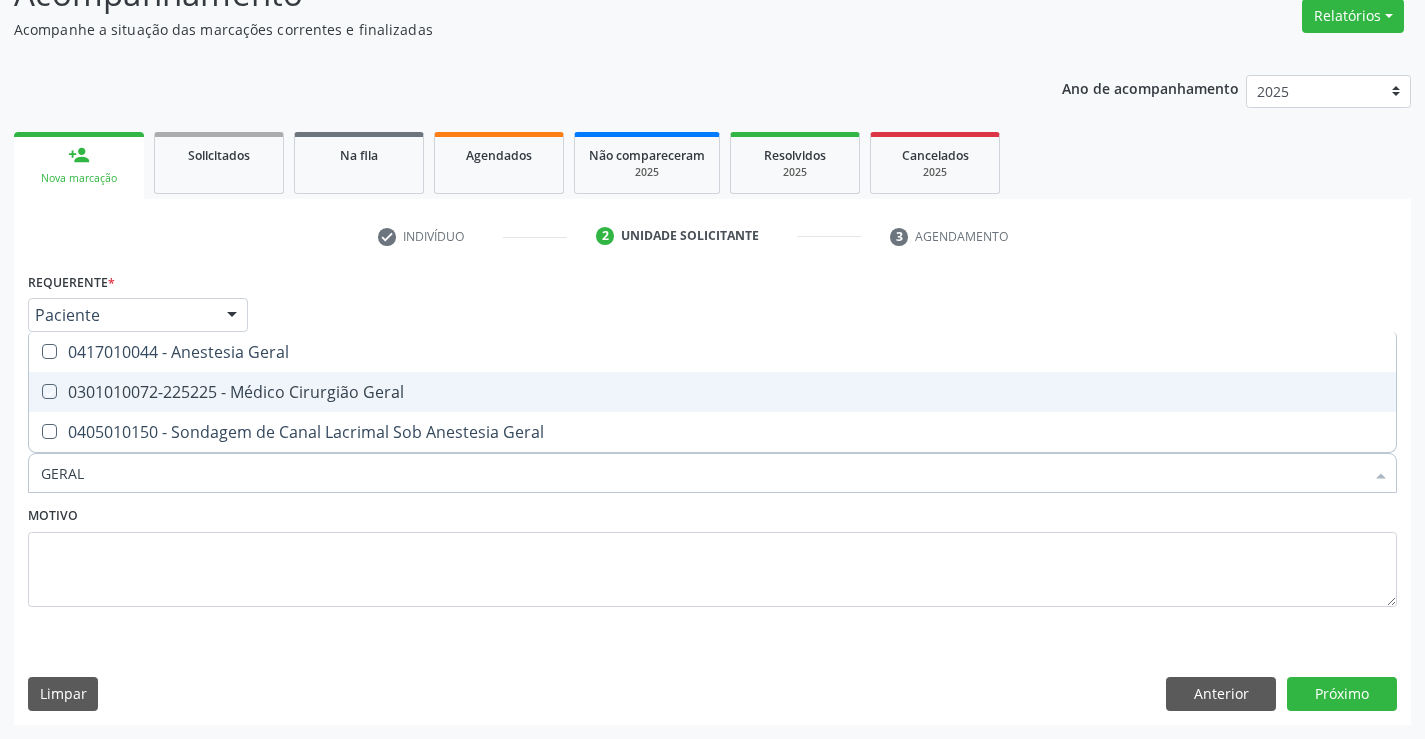 checkbox on "true" 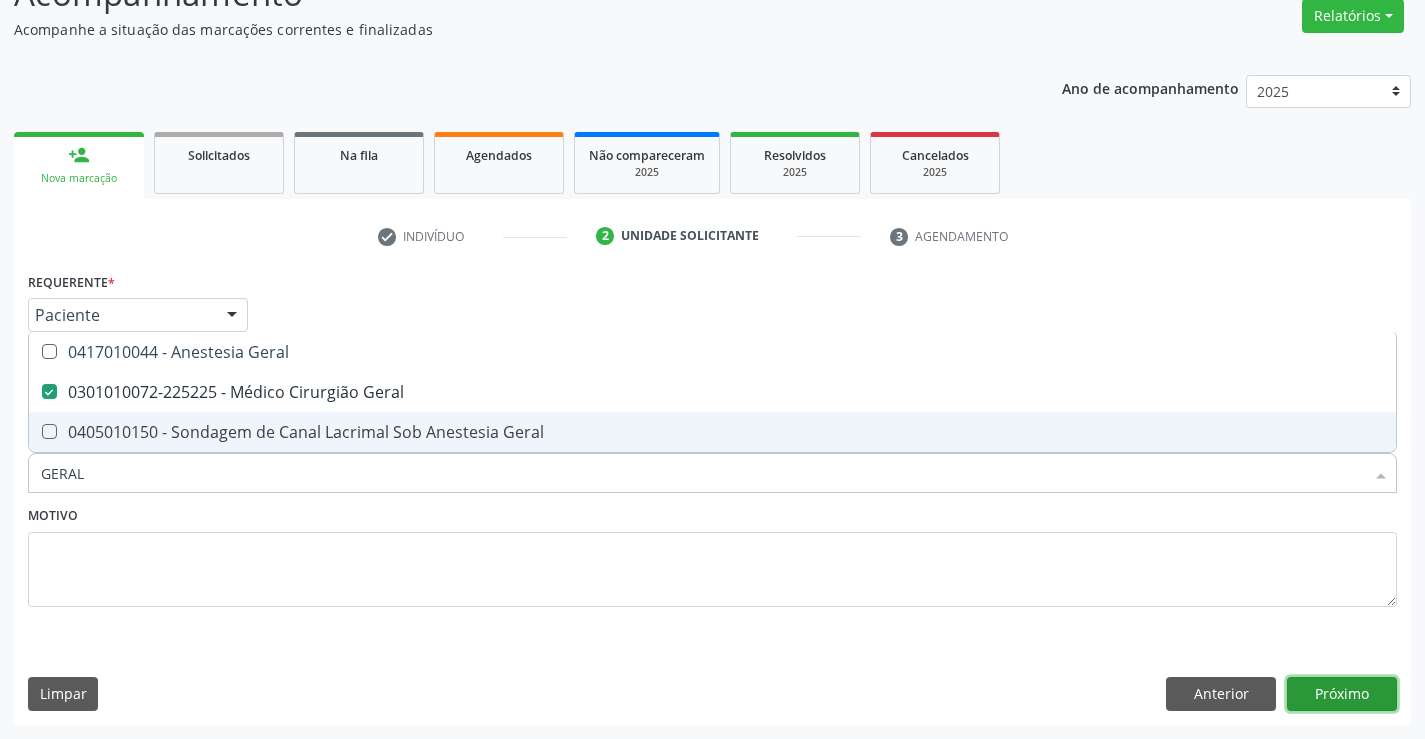 click on "Próximo" at bounding box center [1342, 694] 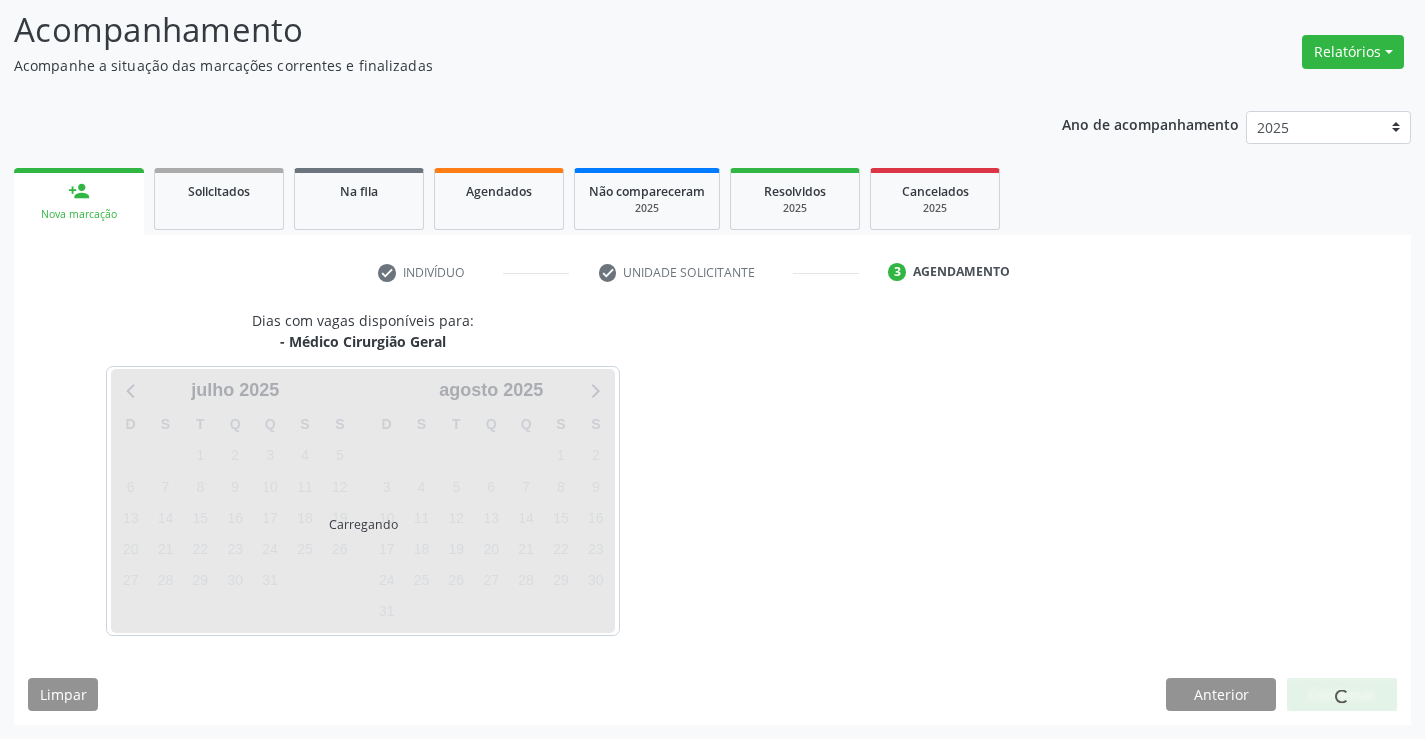 scroll, scrollTop: 131, scrollLeft: 0, axis: vertical 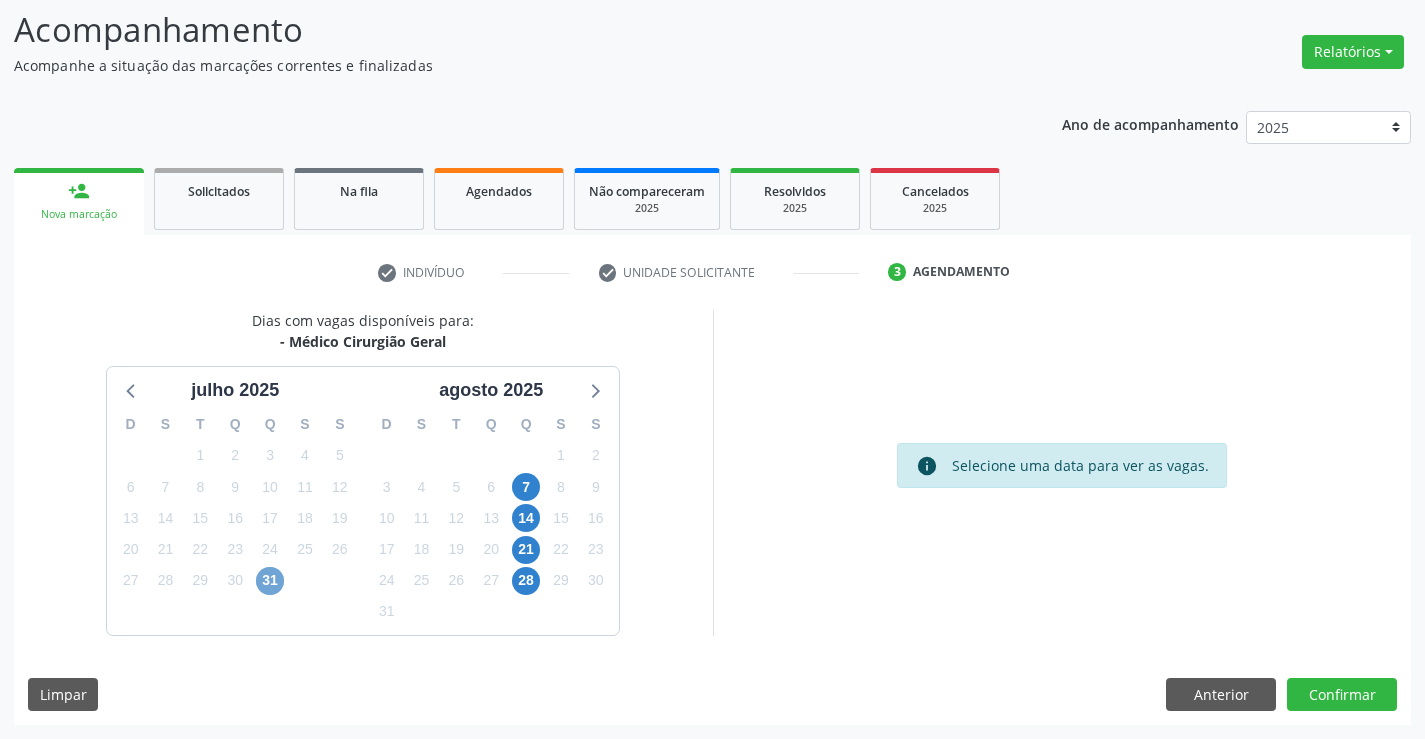 click on "31" at bounding box center [270, 581] 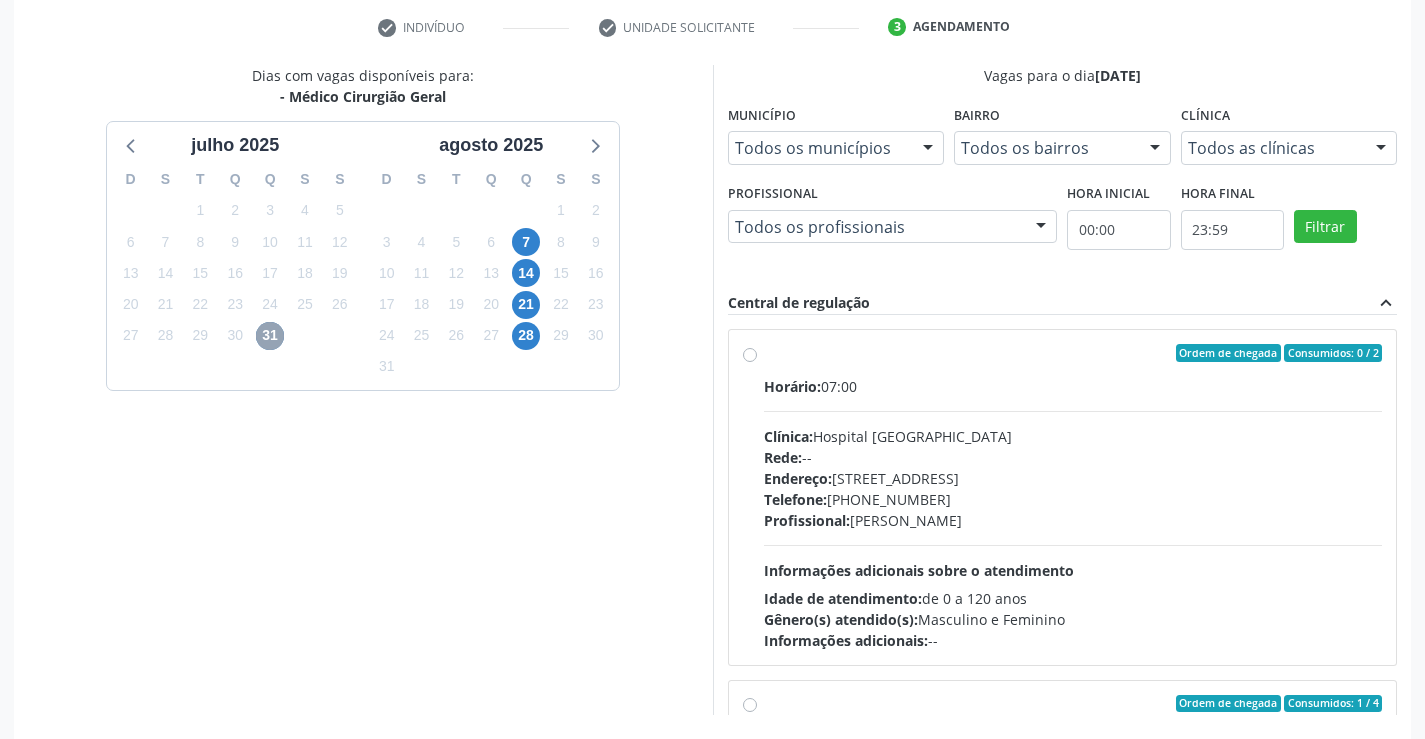 scroll, scrollTop: 456, scrollLeft: 0, axis: vertical 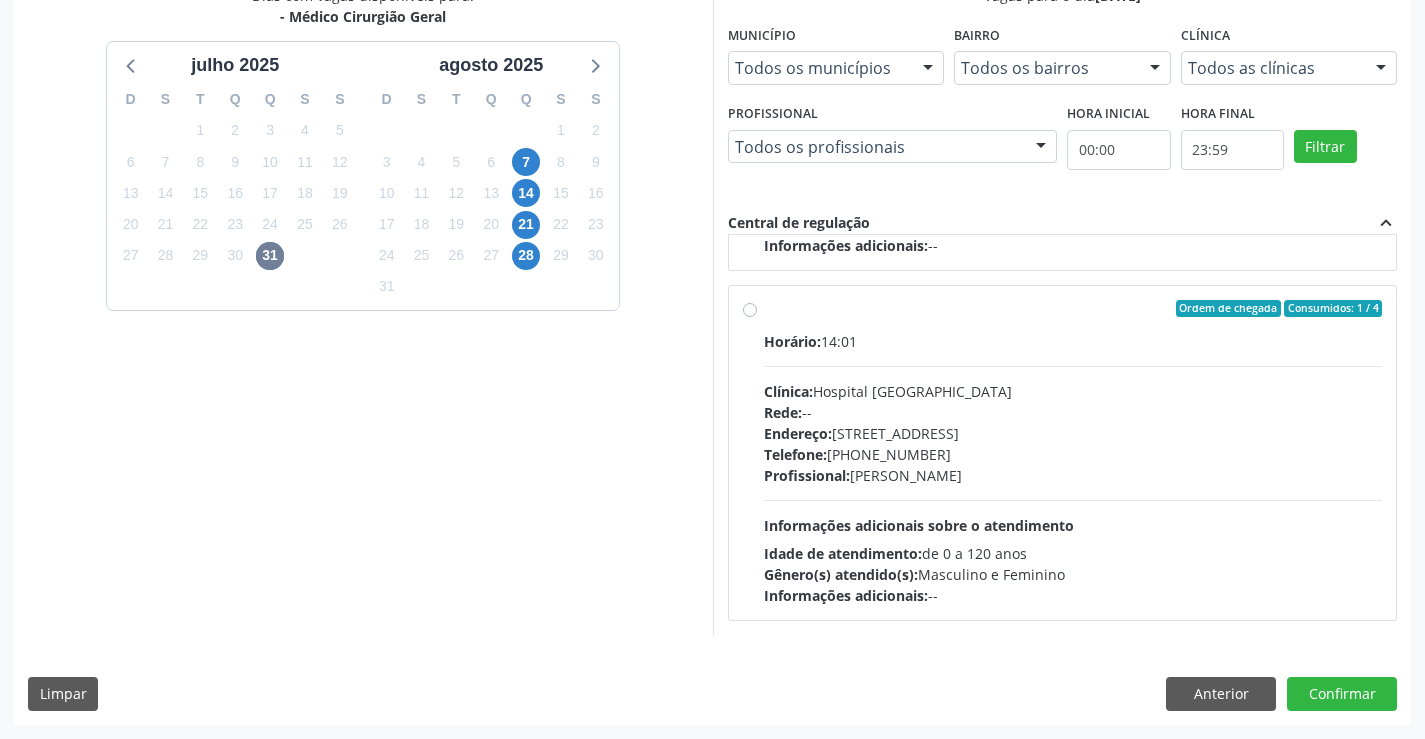 click on "Ordem de chegada
Consumidos: 1 / 4
Horário:   14:01
Clínica:  Hospital [GEOGRAPHIC_DATA]
Rede:
--
Endereço:   [STREET_ADDRESS]
Telefone:   [PHONE_NUMBER]
Profissional:
[PERSON_NAME]
Informações adicionais sobre o atendimento
Idade de atendimento:
de 0 a 120 anos
Gênero(s) atendido(s):
Masculino e Feminino
Informações adicionais:
--" at bounding box center [1073, 453] 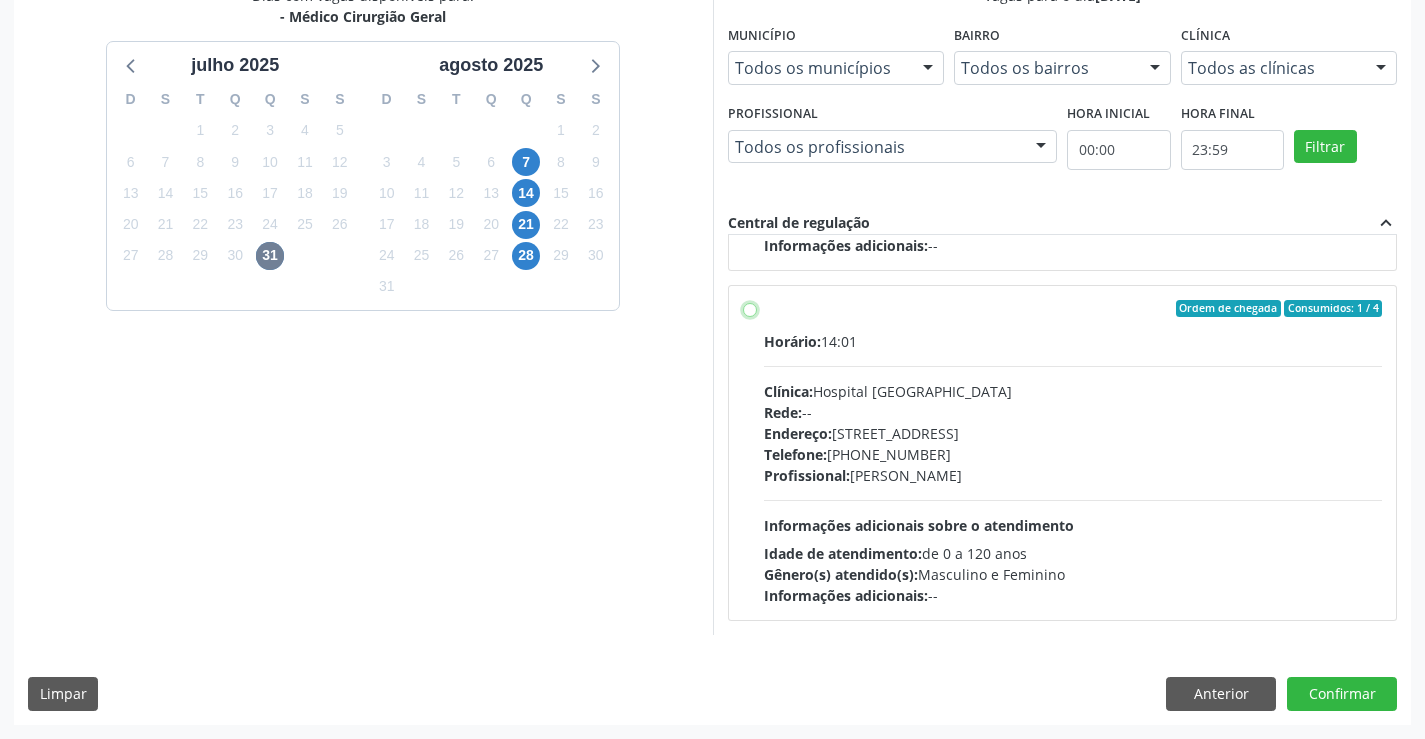 click on "Ordem de chegada
Consumidos: 1 / 4
Horário:   14:01
Clínica:  Hospital [GEOGRAPHIC_DATA]
Rede:
--
Endereço:   [STREET_ADDRESS]
Telefone:   [PHONE_NUMBER]
Profissional:
[PERSON_NAME]
Informações adicionais sobre o atendimento
Idade de atendimento:
de 0 a 120 anos
Gênero(s) atendido(s):
Masculino e Feminino
Informações adicionais:
--" at bounding box center (750, 309) 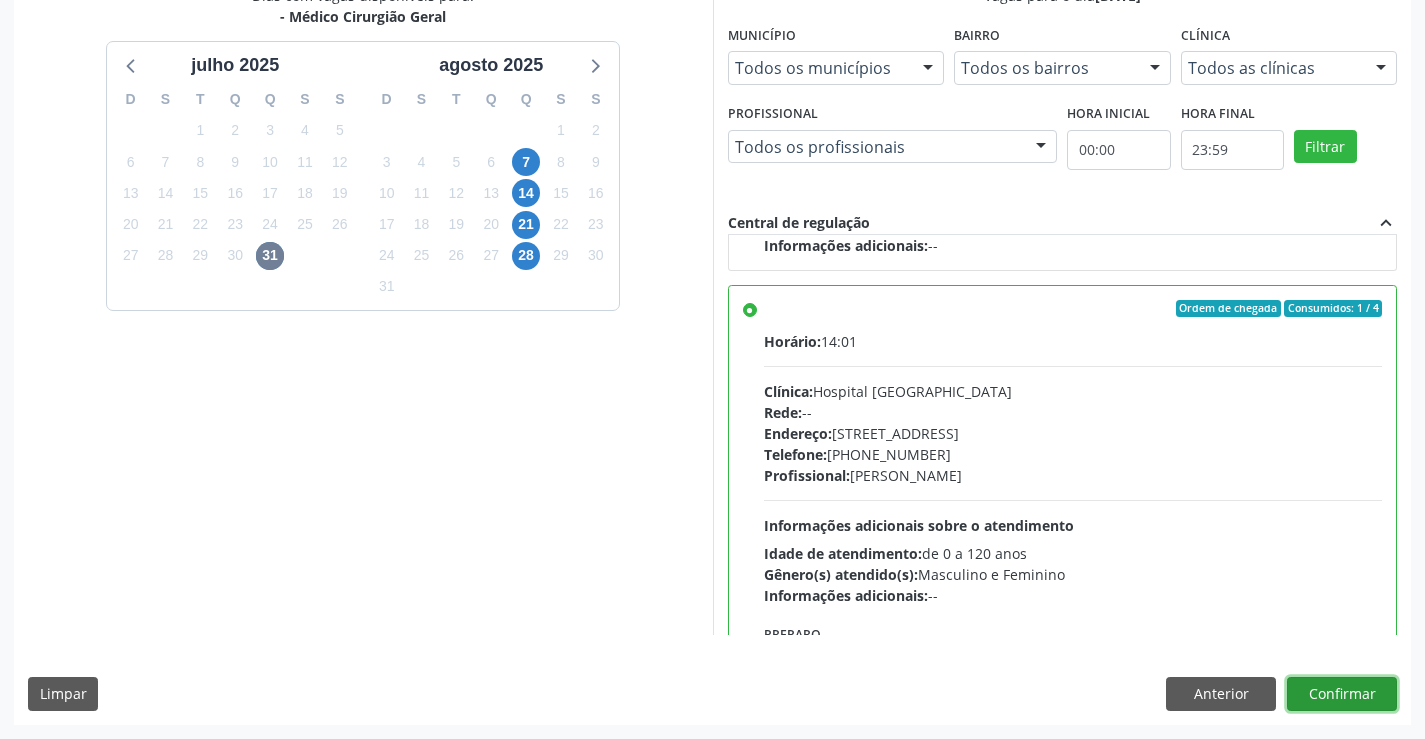 click on "Confirmar" at bounding box center [1342, 694] 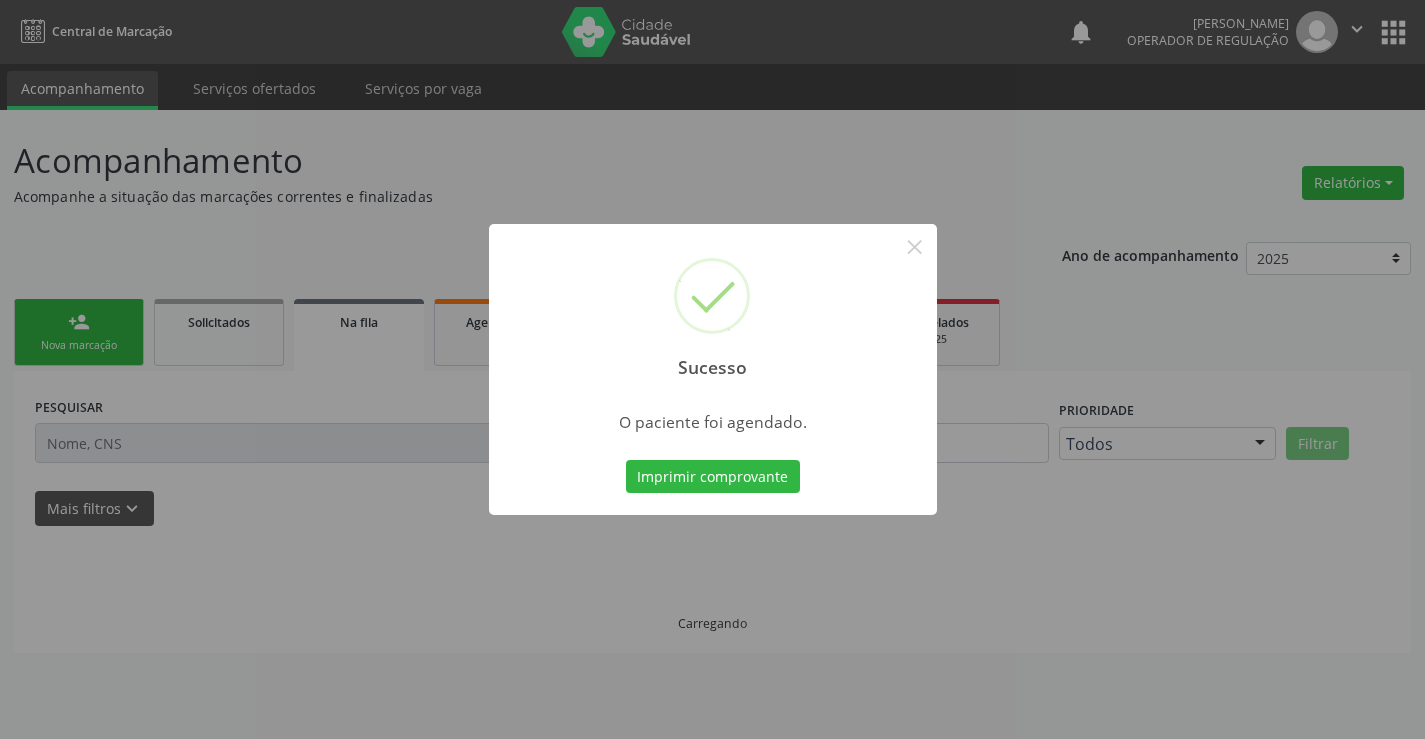 scroll, scrollTop: 0, scrollLeft: 0, axis: both 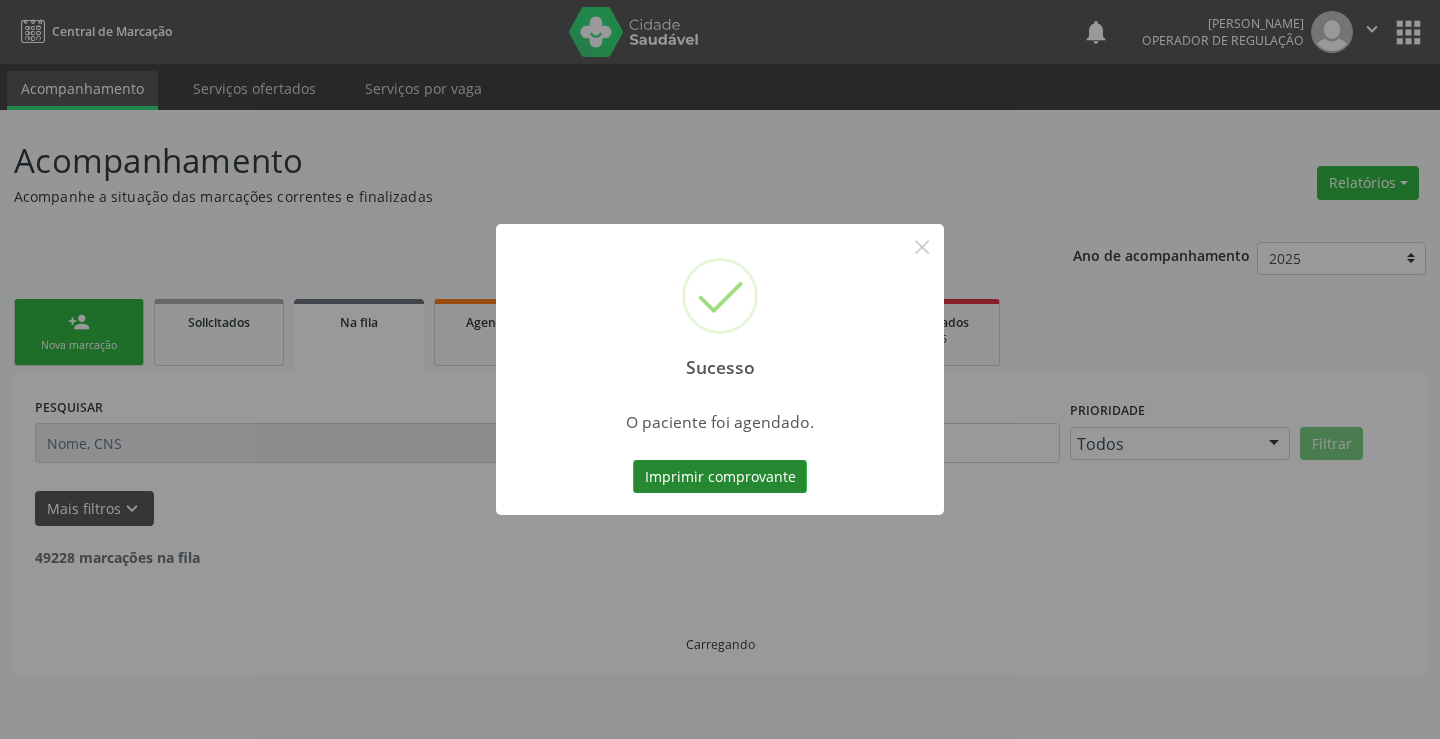 click on "Imprimir comprovante" at bounding box center (720, 477) 